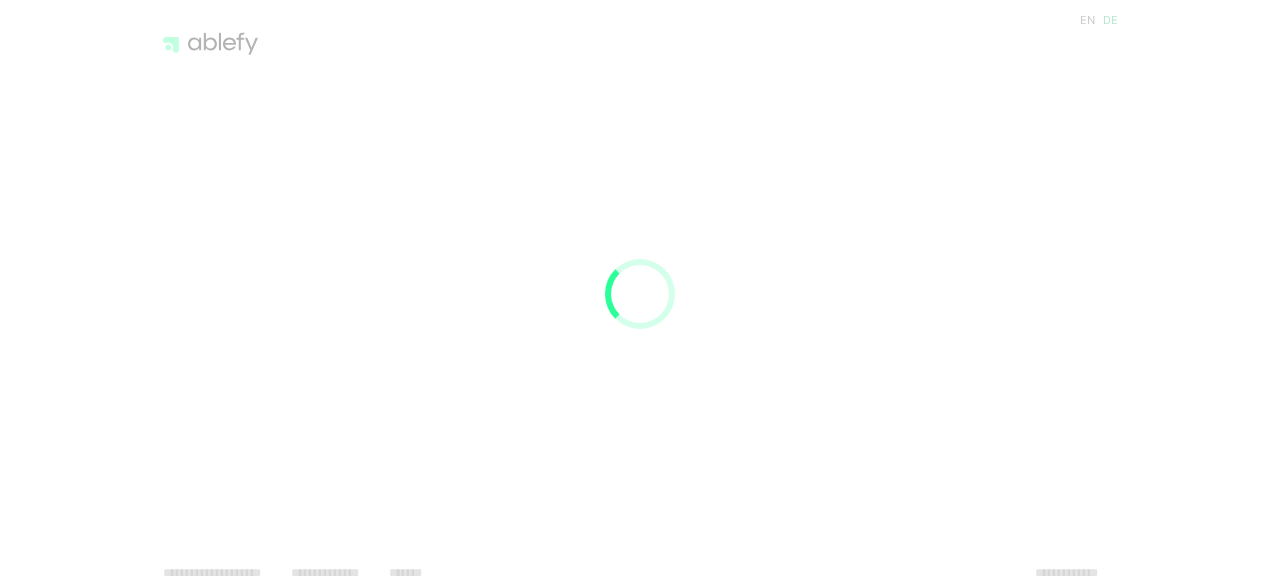 scroll, scrollTop: 0, scrollLeft: 0, axis: both 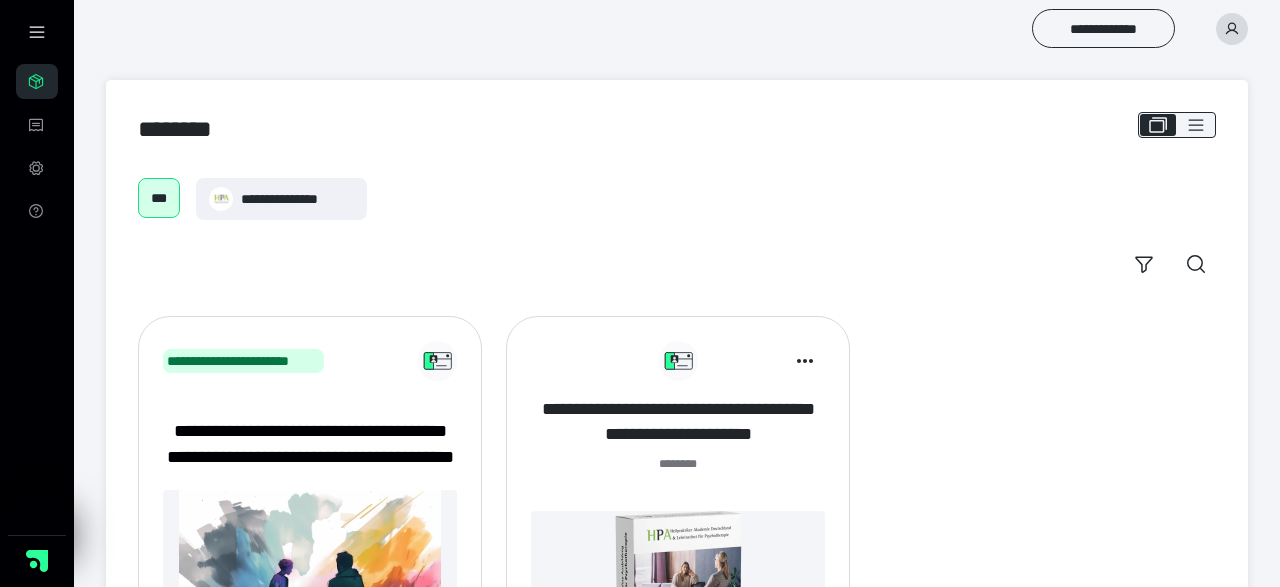 click on "**********" at bounding box center (678, 422) 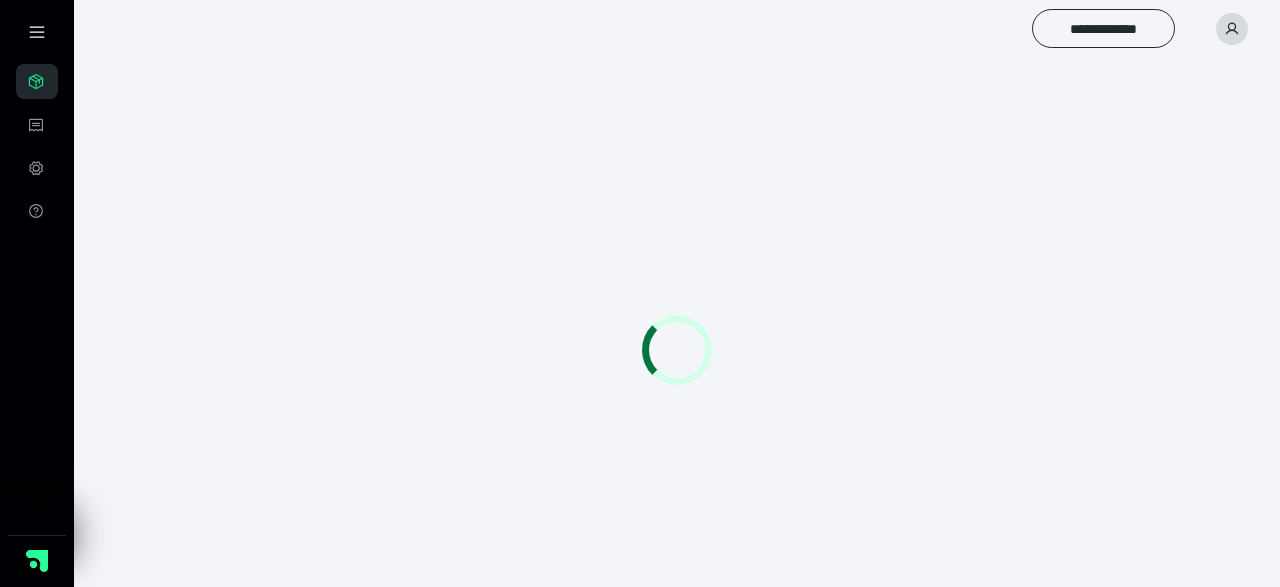 scroll, scrollTop: 0, scrollLeft: 0, axis: both 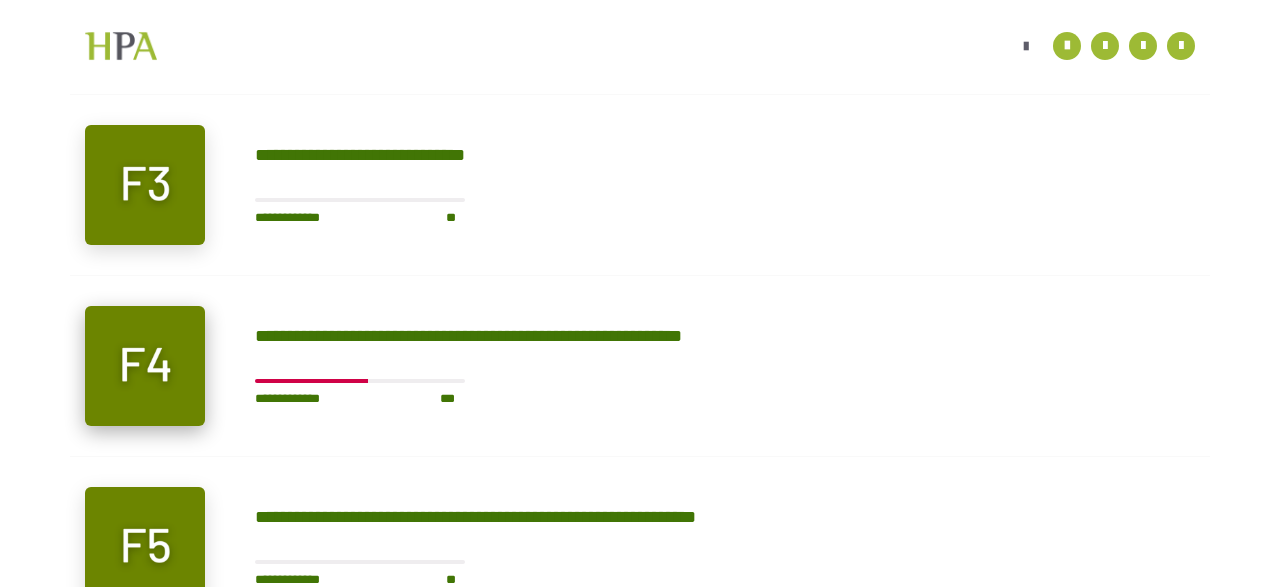 click at bounding box center [145, 366] 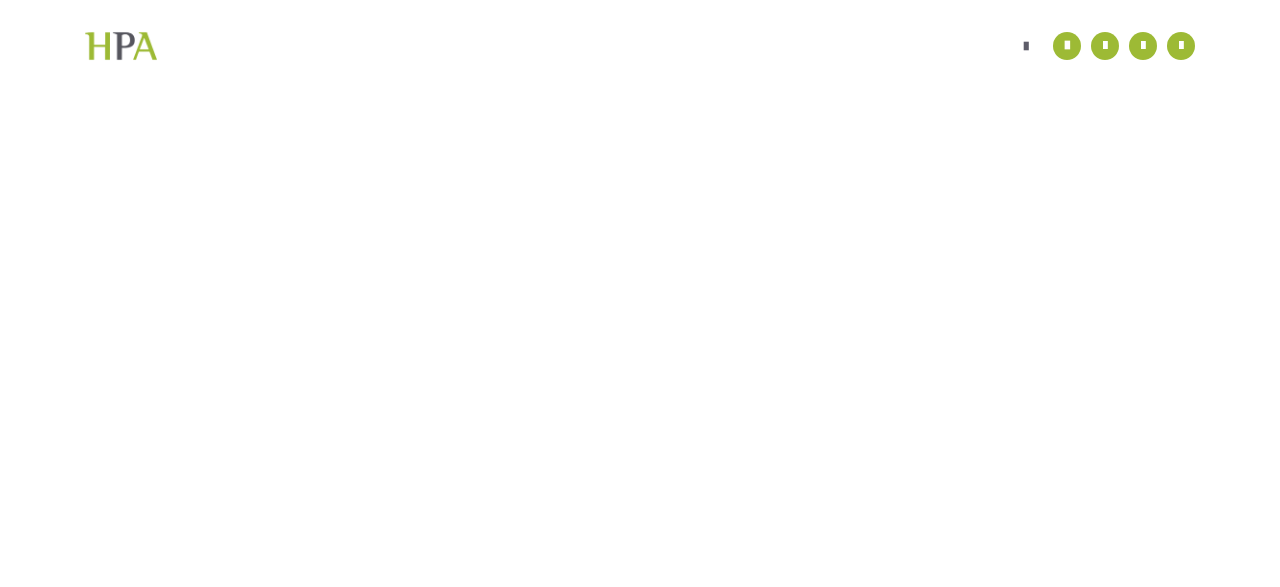 scroll, scrollTop: 56, scrollLeft: 0, axis: vertical 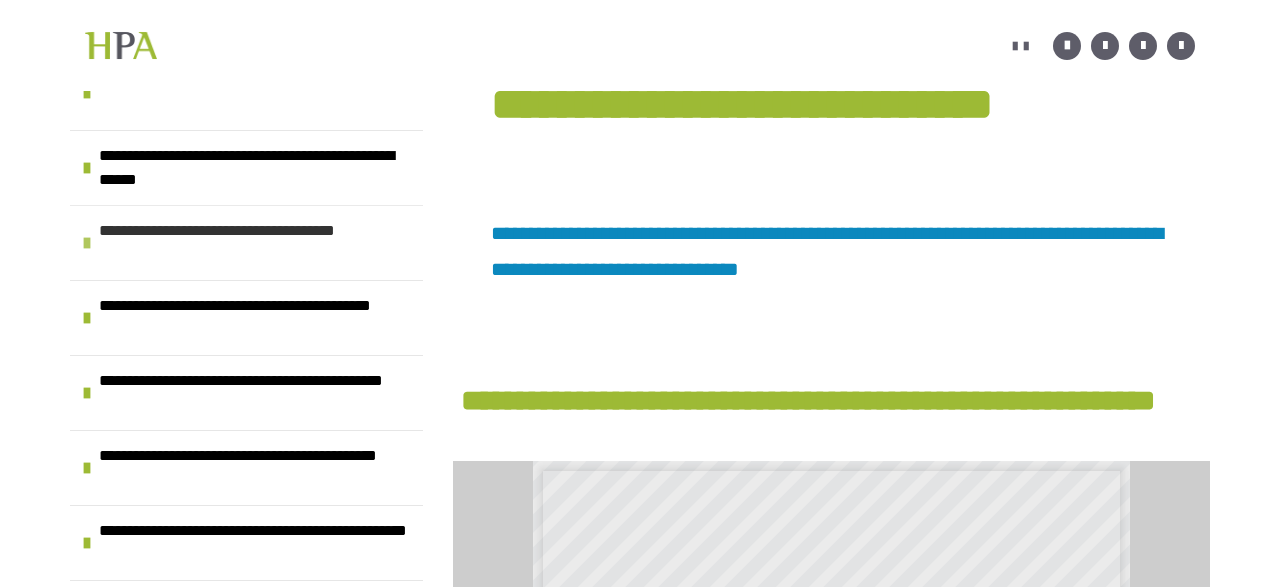 click on "**********" at bounding box center [256, 243] 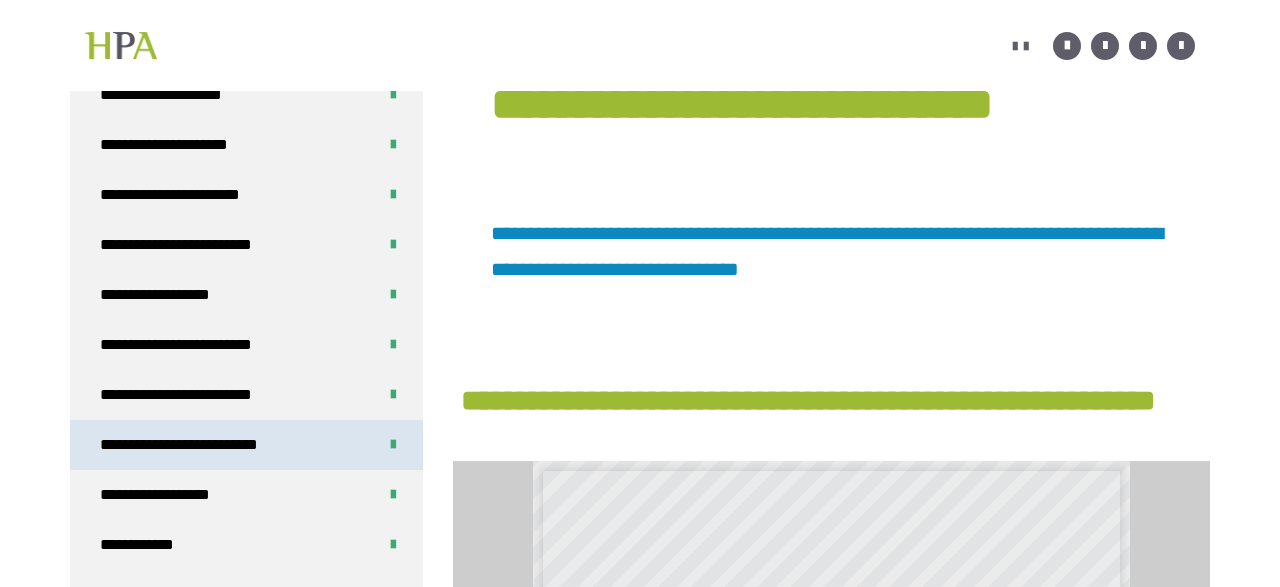 scroll, scrollTop: 1152, scrollLeft: 0, axis: vertical 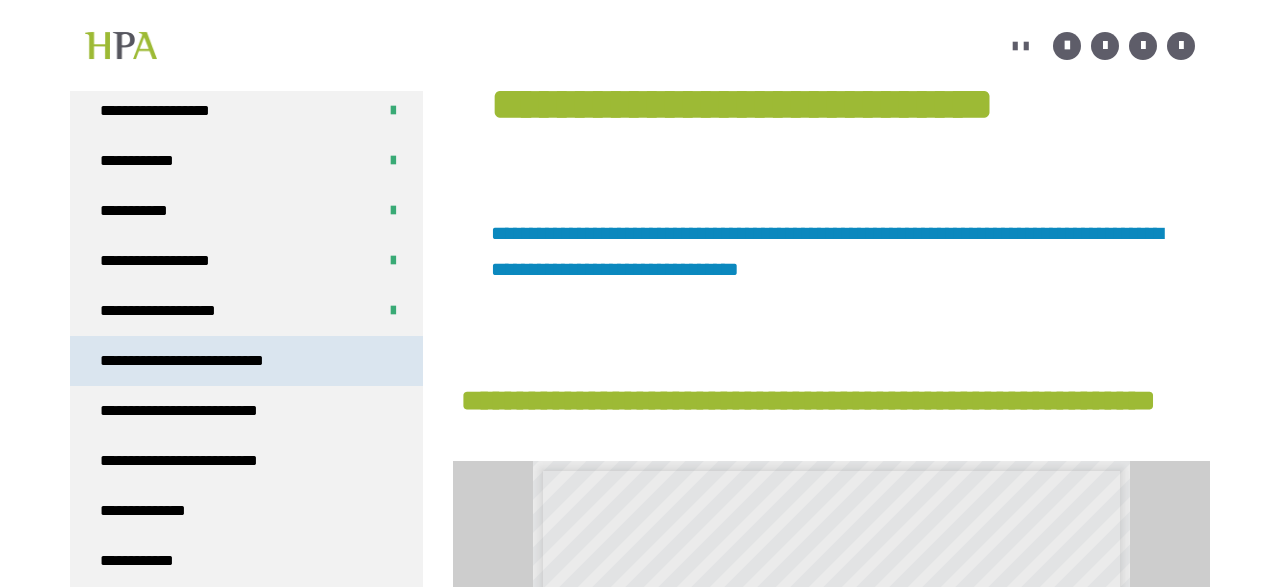 click on "**********" at bounding box center (207, 361) 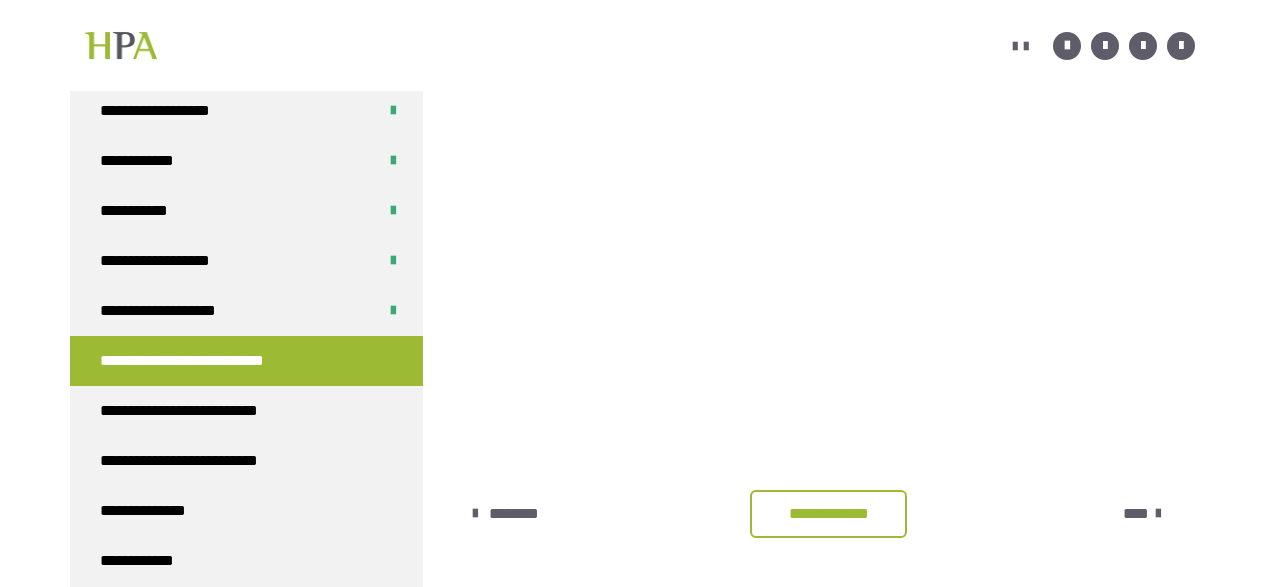 scroll, scrollTop: 564, scrollLeft: 0, axis: vertical 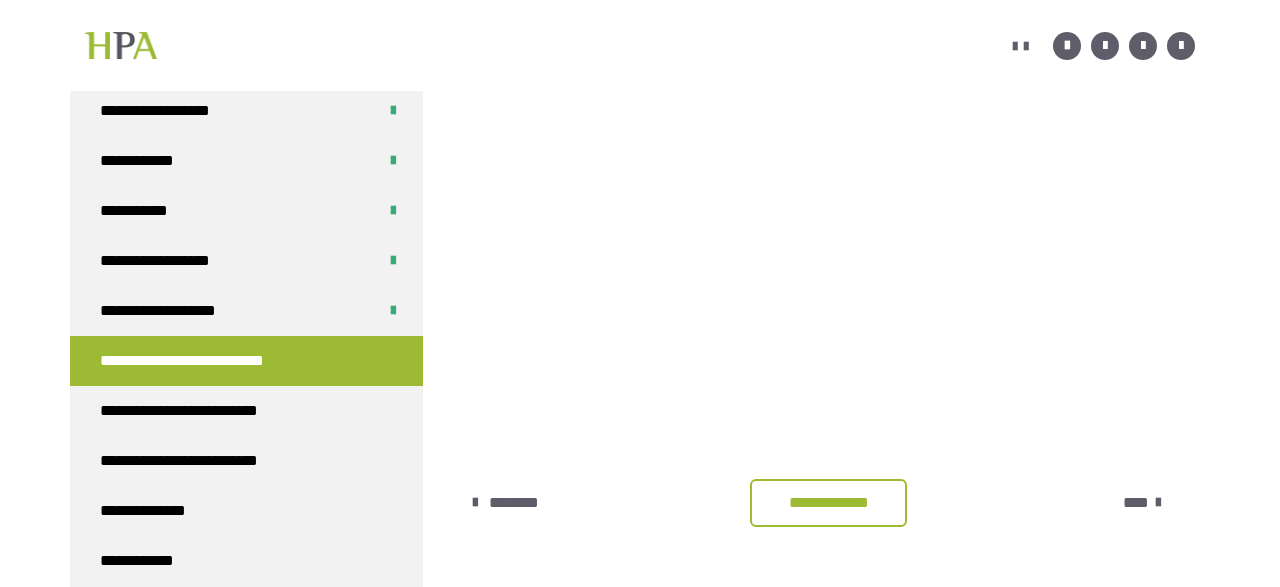 click on "**********" at bounding box center [828, 503] 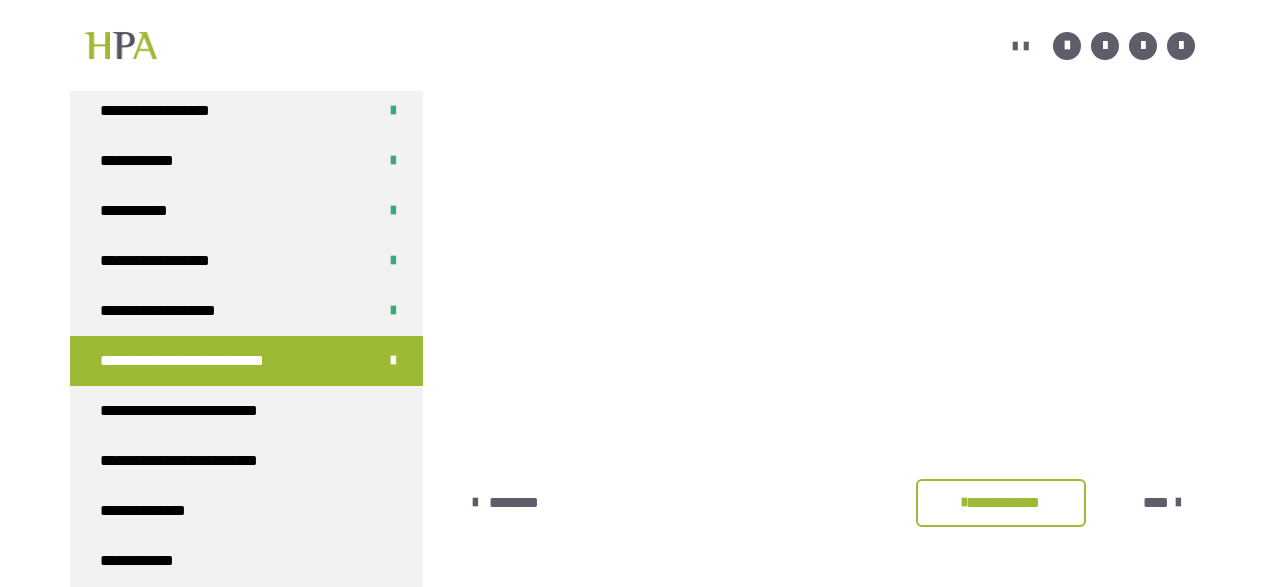 click on "****" at bounding box center [1156, 503] 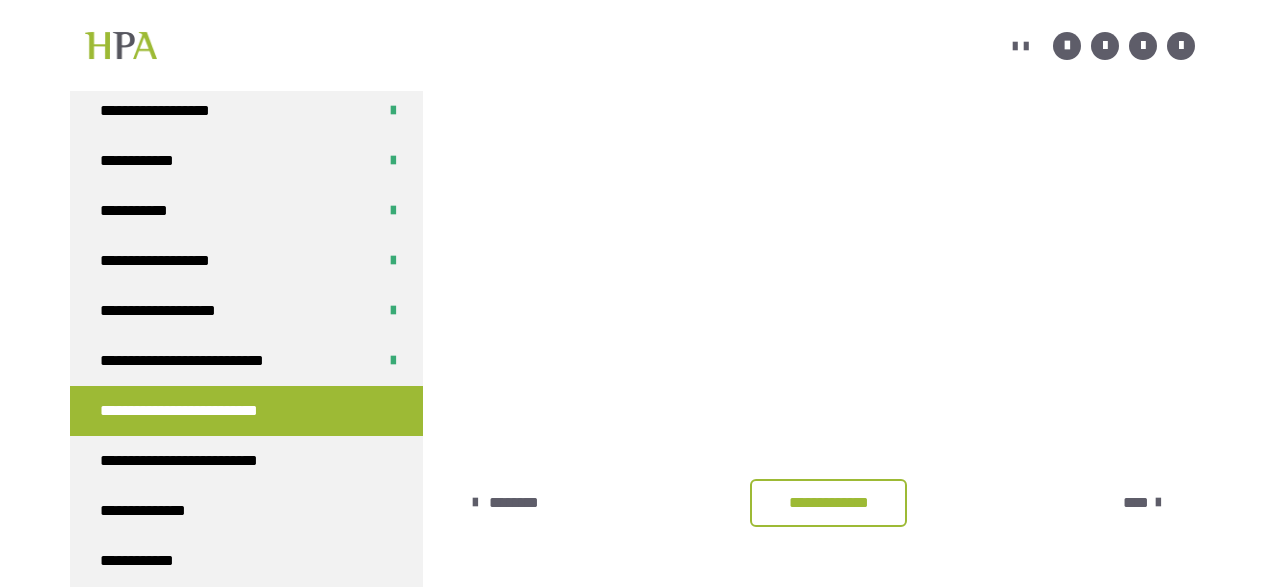 click on "**********" at bounding box center [828, 503] 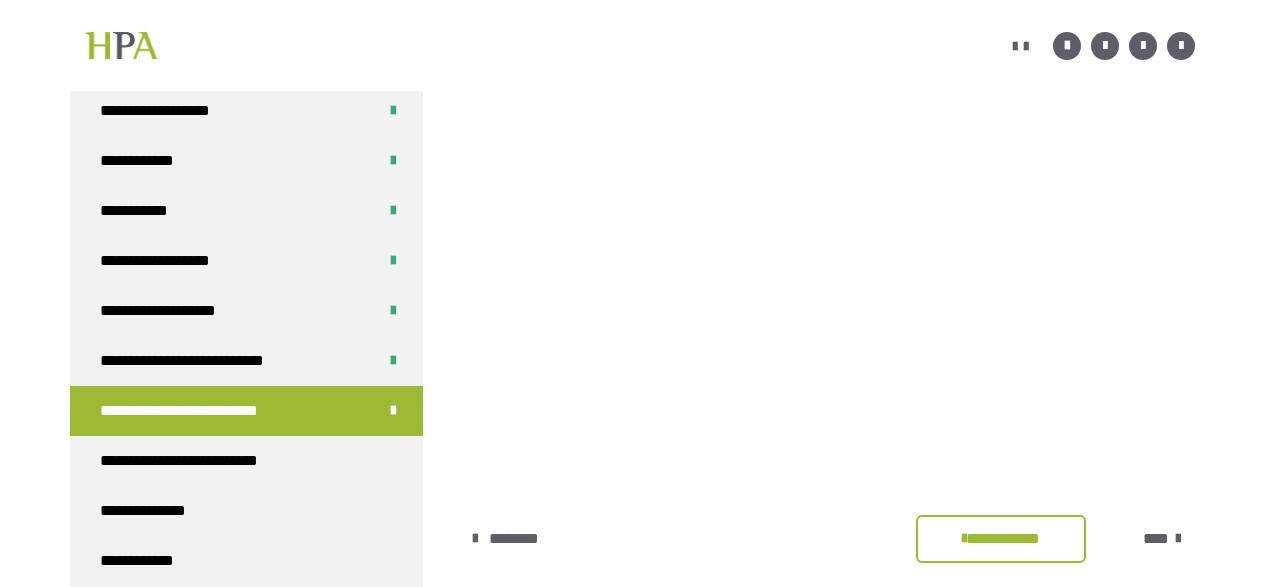 scroll, scrollTop: 564, scrollLeft: 0, axis: vertical 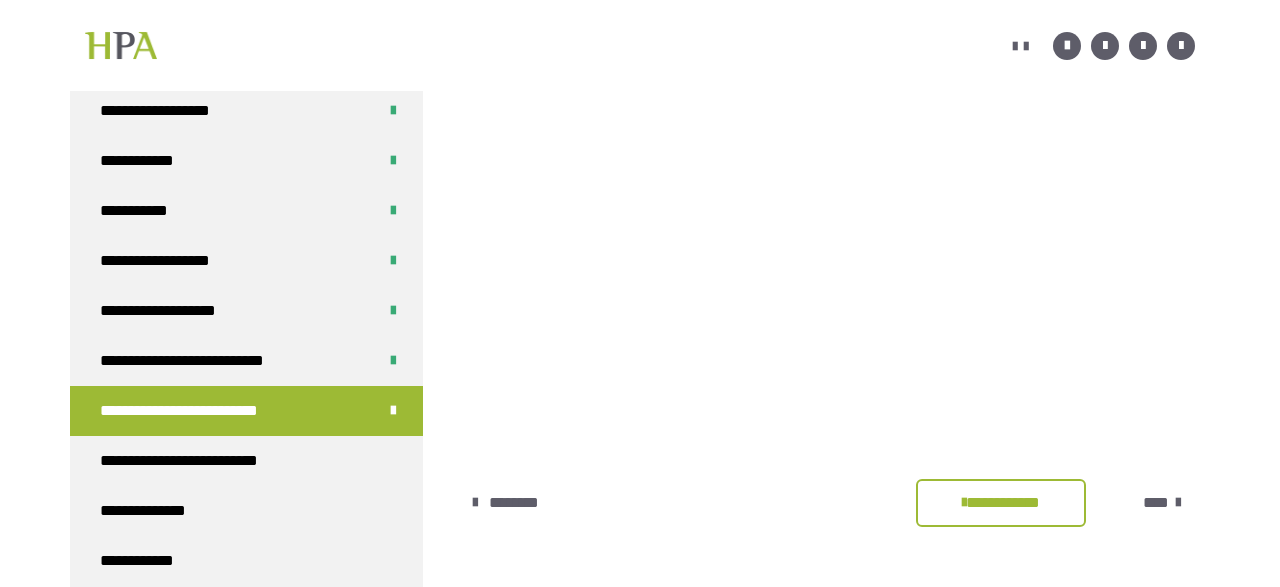 click at bounding box center (1178, 503) 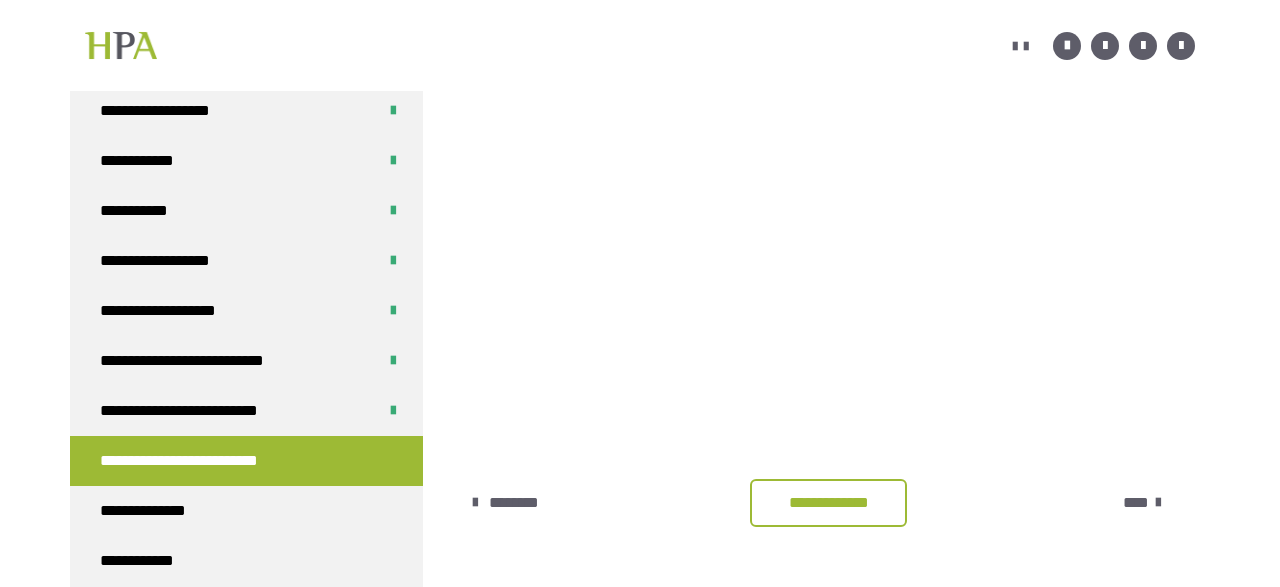 click on "**********" at bounding box center (828, 503) 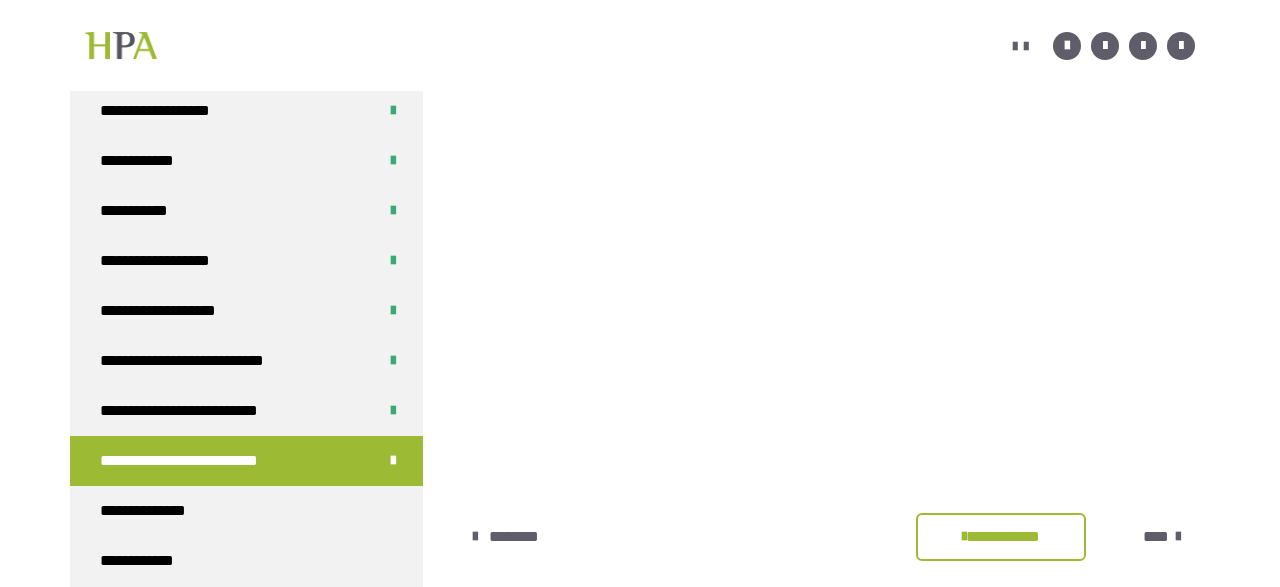 scroll, scrollTop: 564, scrollLeft: 0, axis: vertical 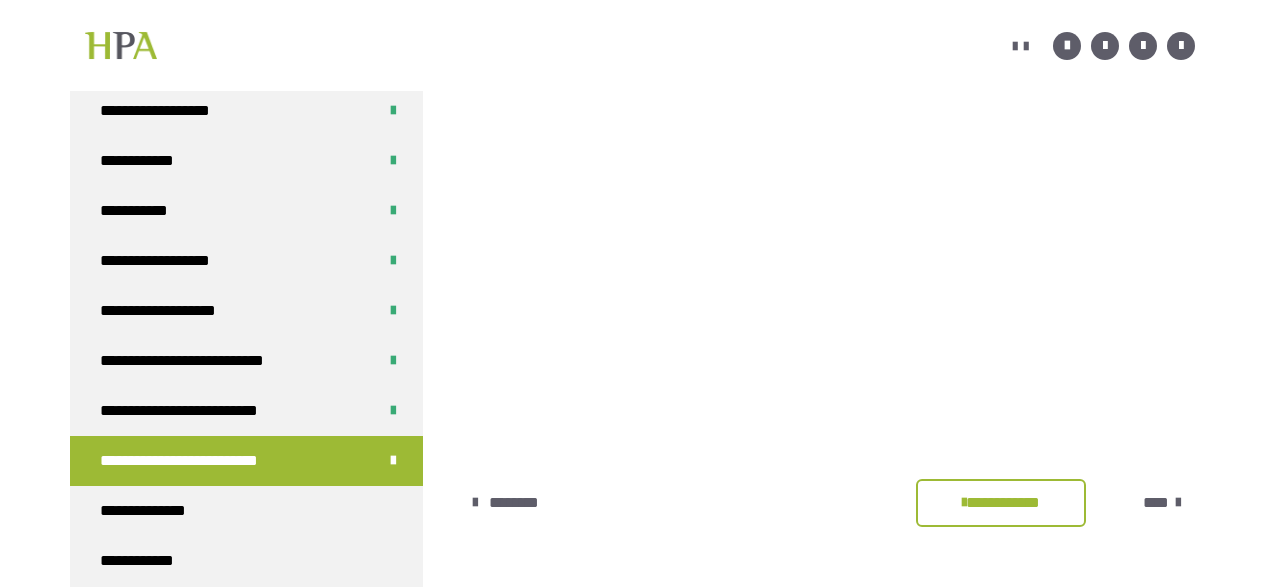 click on "****" at bounding box center (1156, 503) 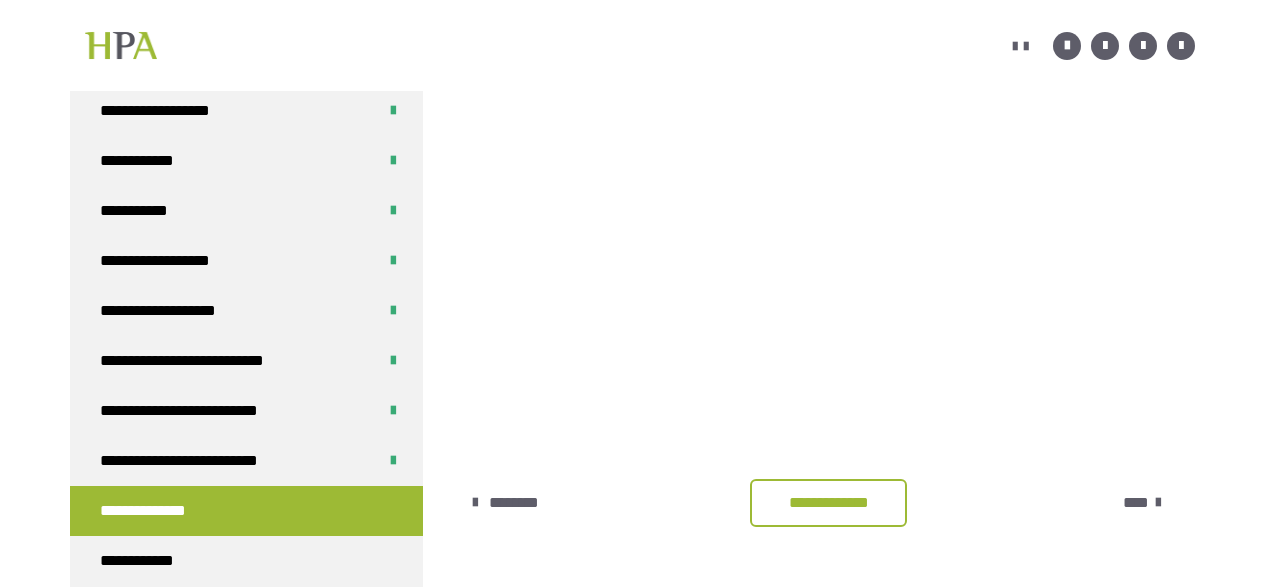 click on "**********" at bounding box center [828, 503] 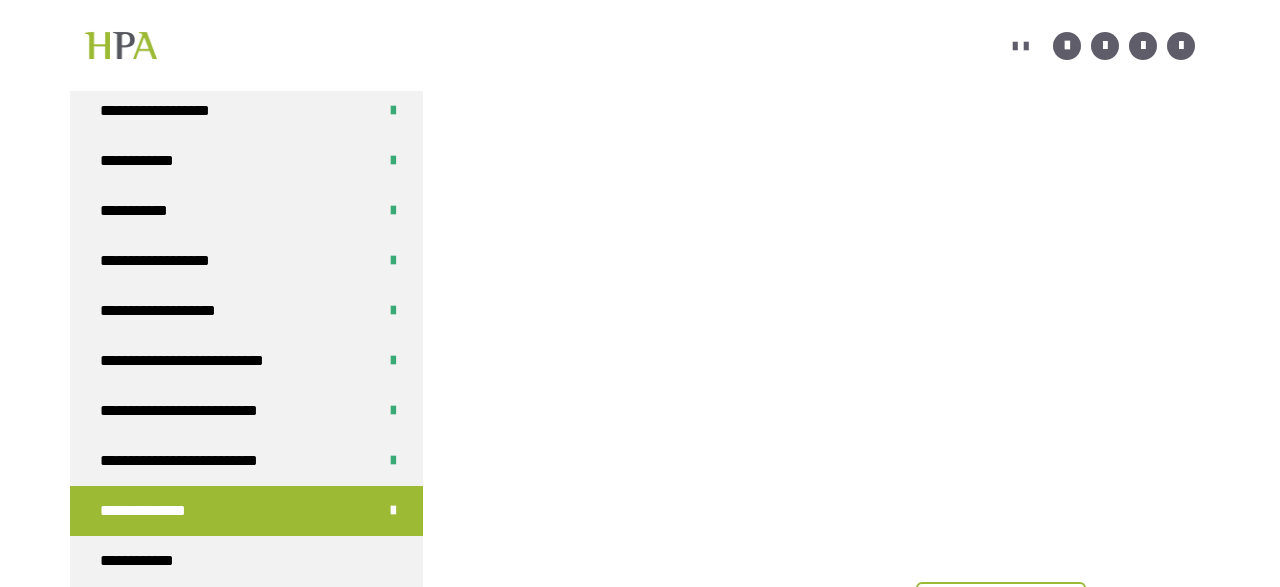 scroll, scrollTop: 356, scrollLeft: 0, axis: vertical 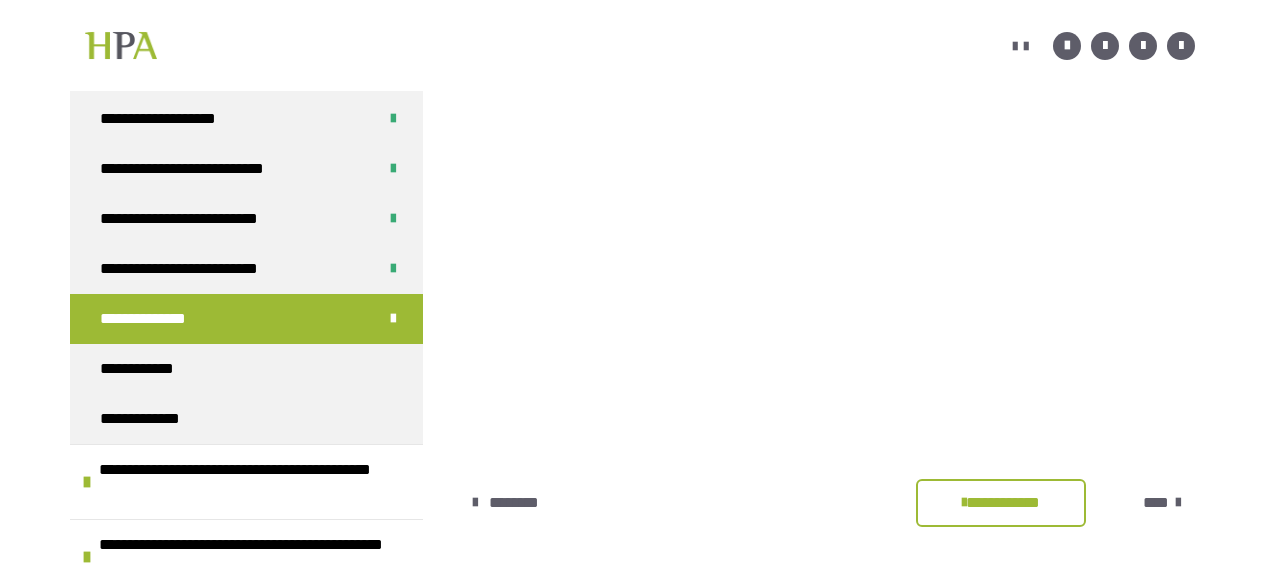 click on "****" at bounding box center [1156, 503] 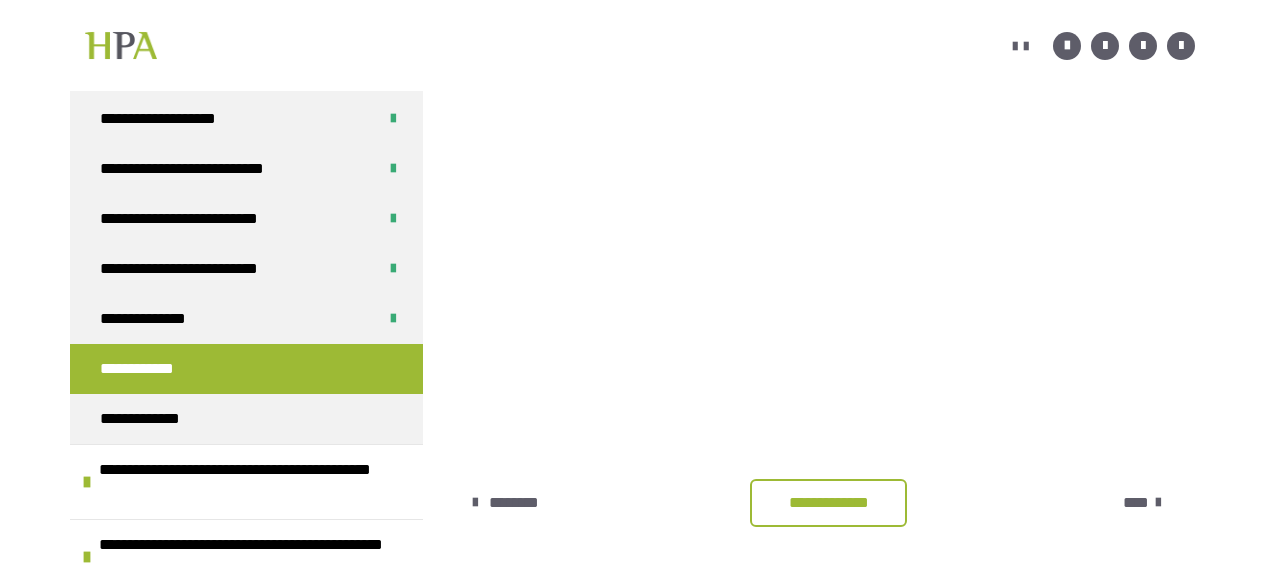click on "**********" at bounding box center [828, 503] 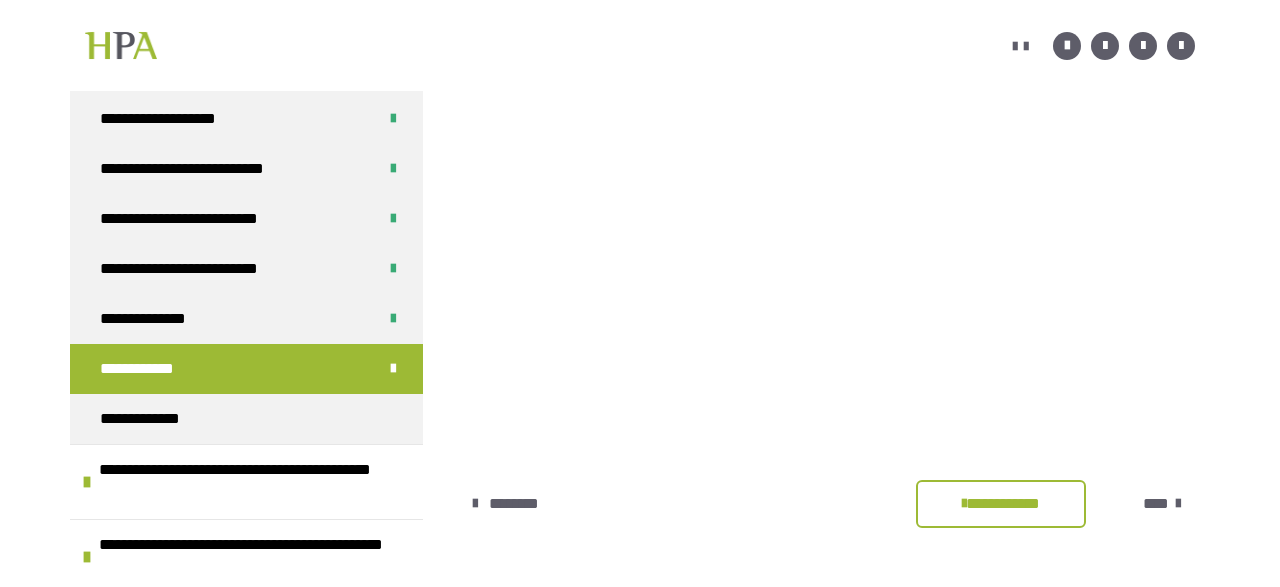 scroll, scrollTop: 564, scrollLeft: 0, axis: vertical 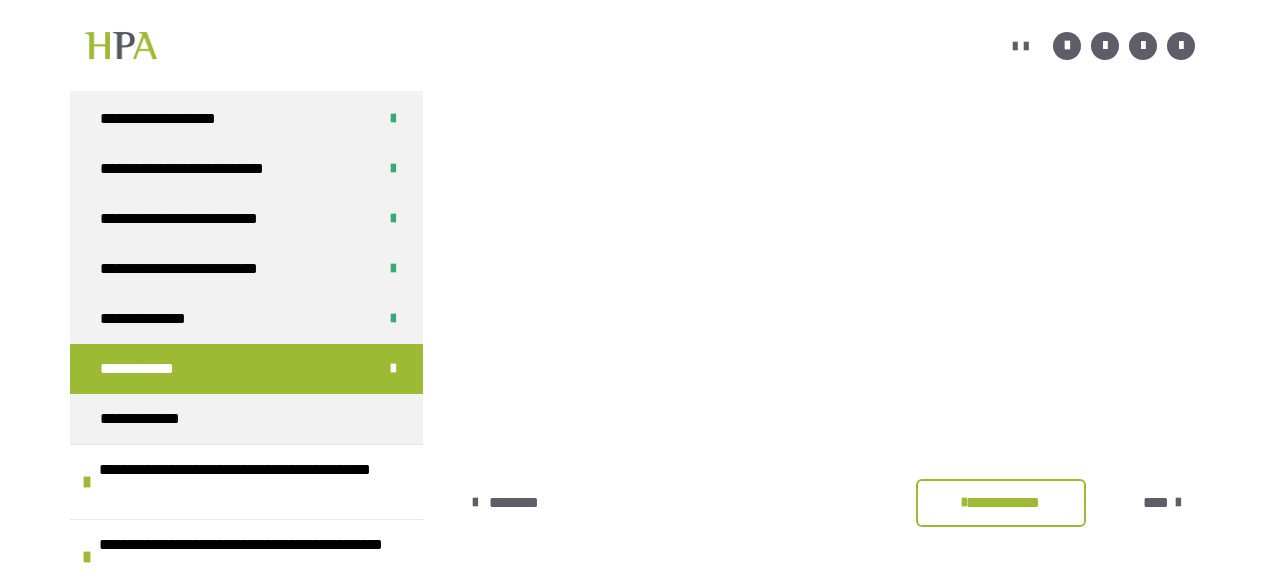 click on "****" at bounding box center [1156, 503] 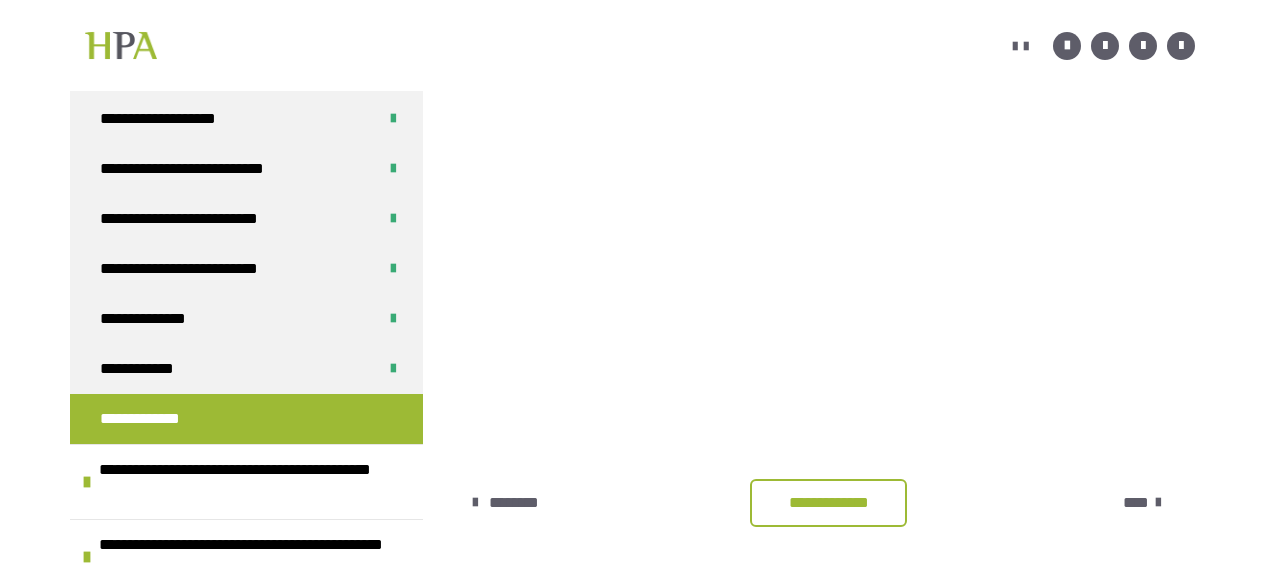 click on "**********" at bounding box center (828, 503) 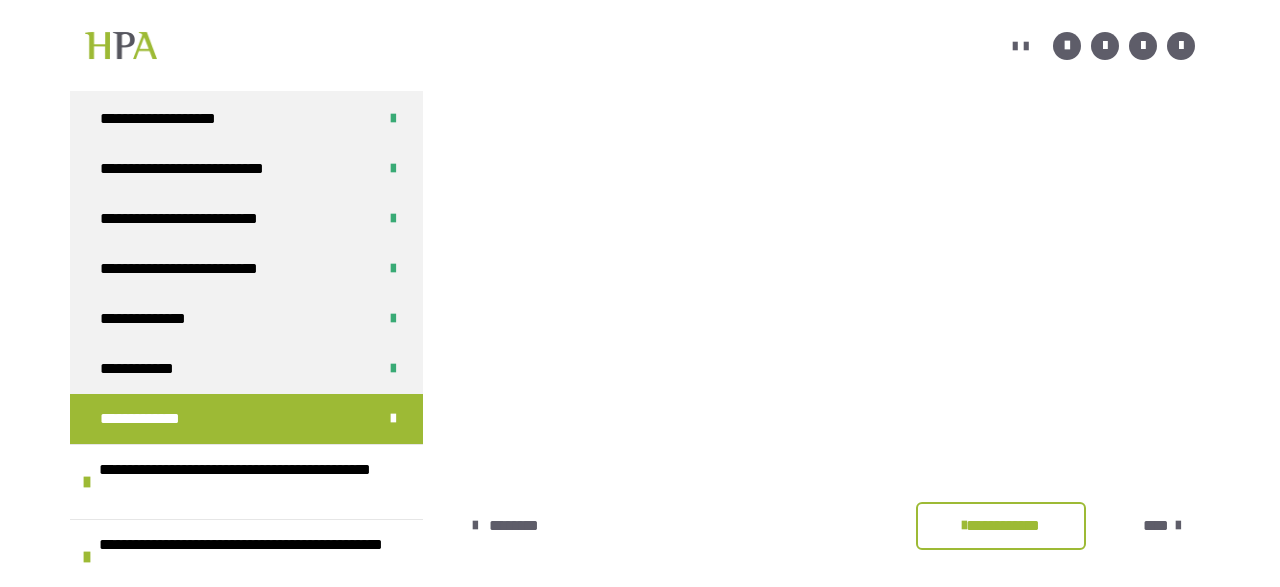 scroll, scrollTop: 564, scrollLeft: 0, axis: vertical 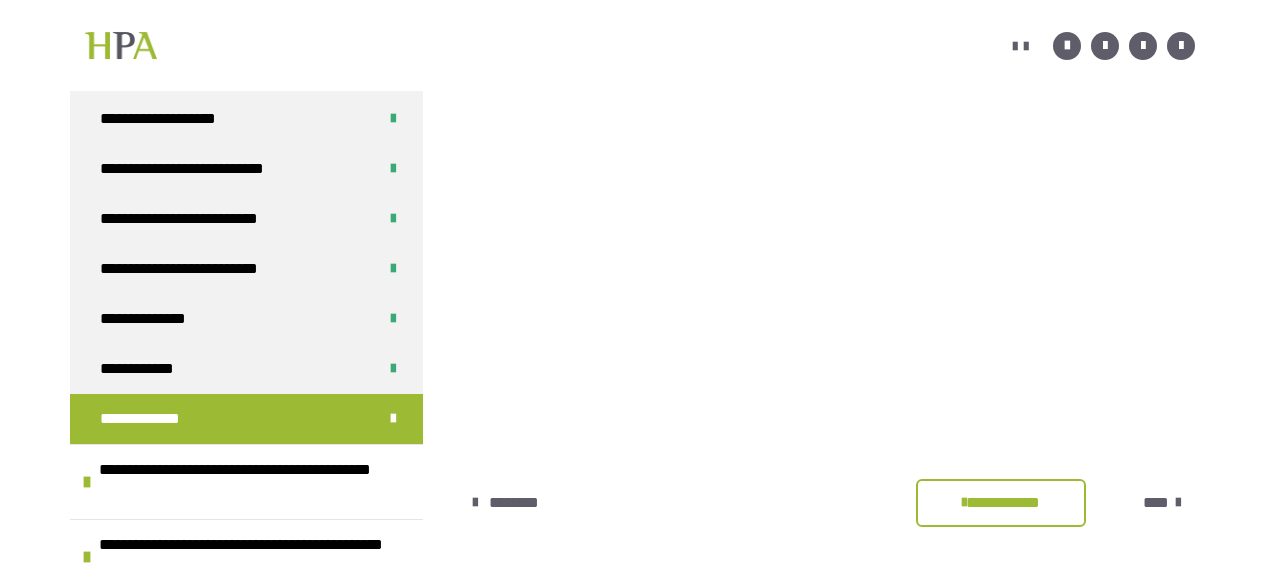 click on "****" at bounding box center [1156, 503] 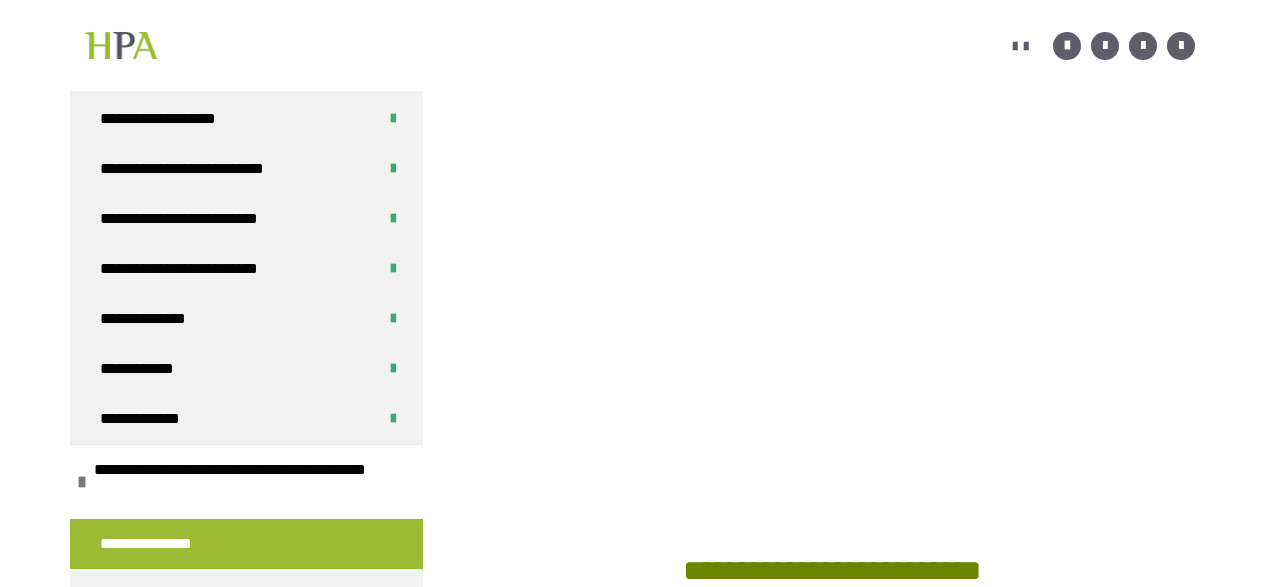 scroll, scrollTop: 1084, scrollLeft: 0, axis: vertical 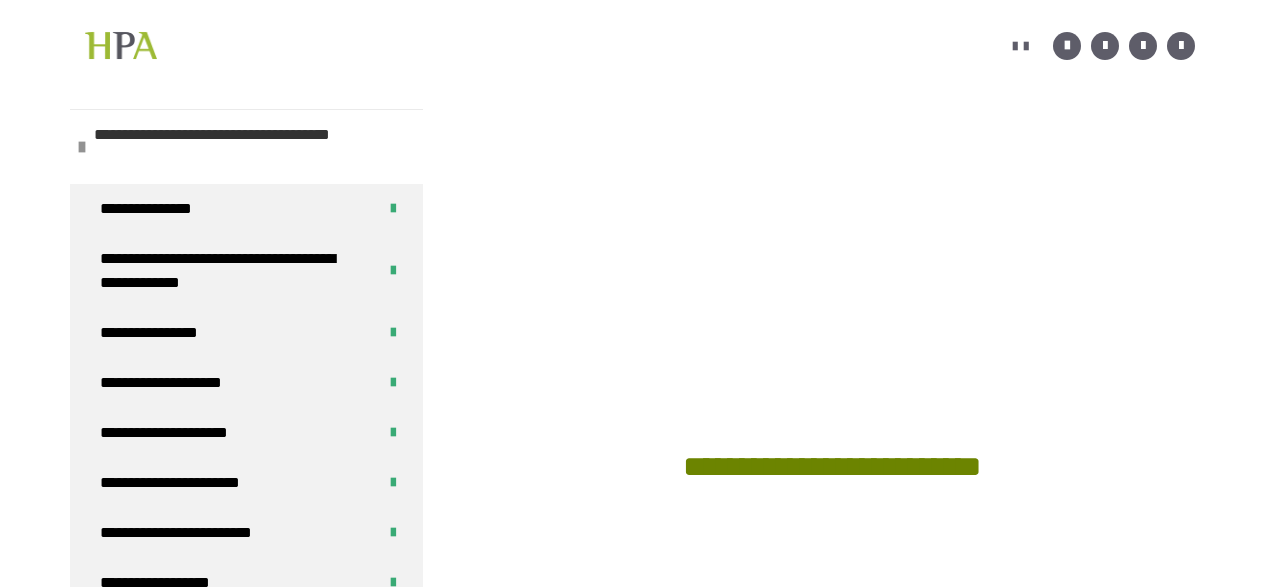 click on "**********" at bounding box center [251, 147] 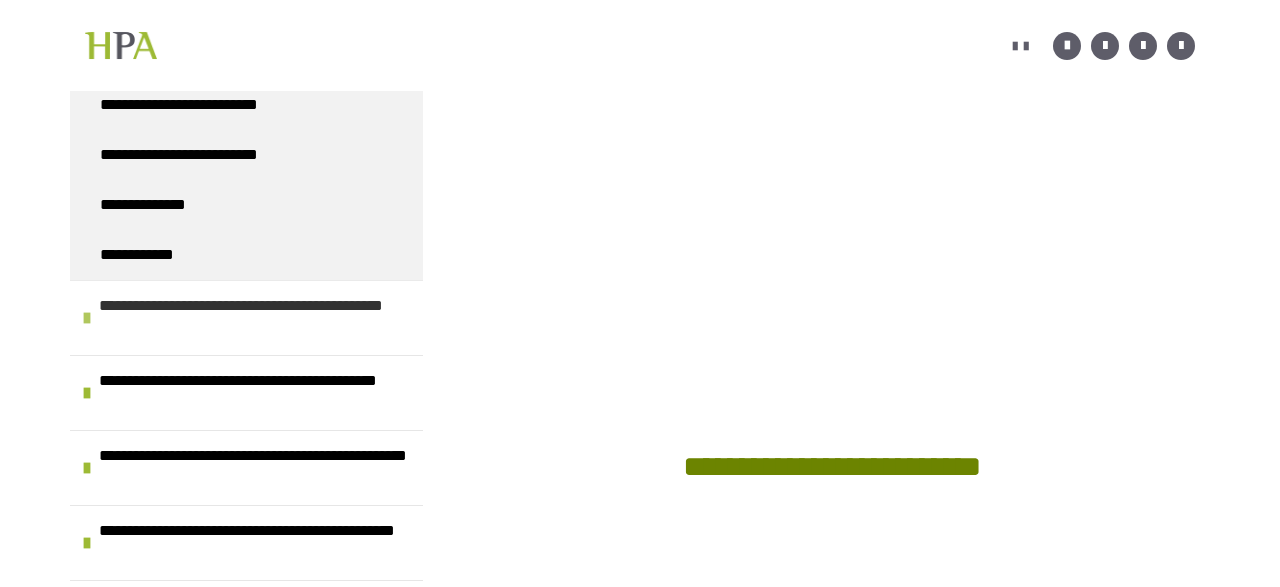 scroll, scrollTop: 1718, scrollLeft: 0, axis: vertical 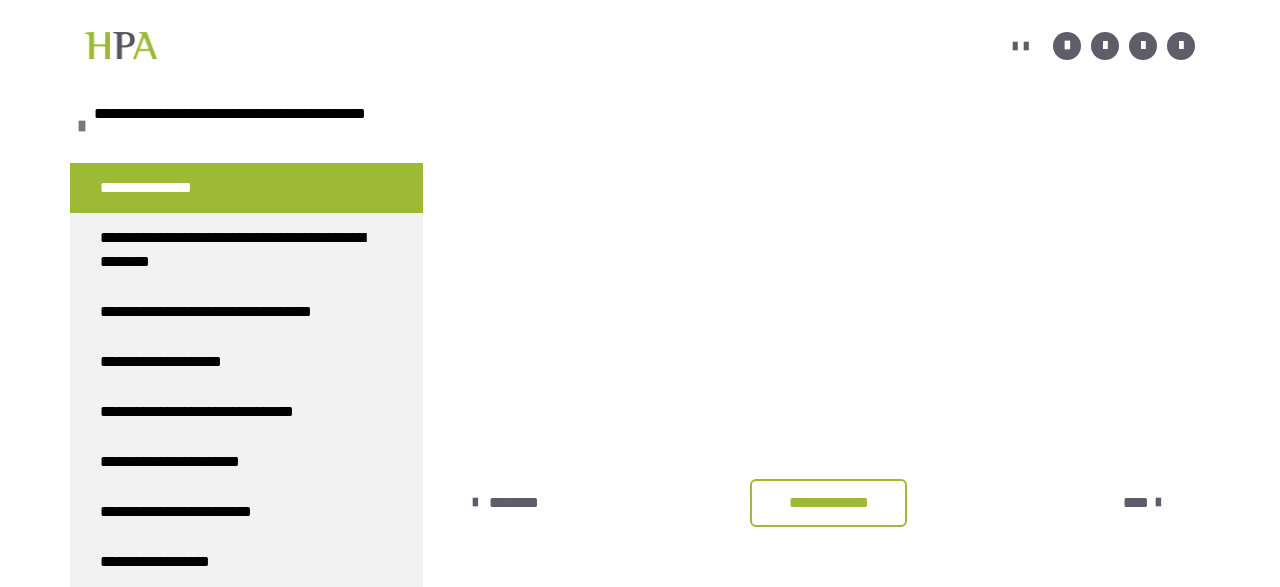 click on "**********" at bounding box center (828, 503) 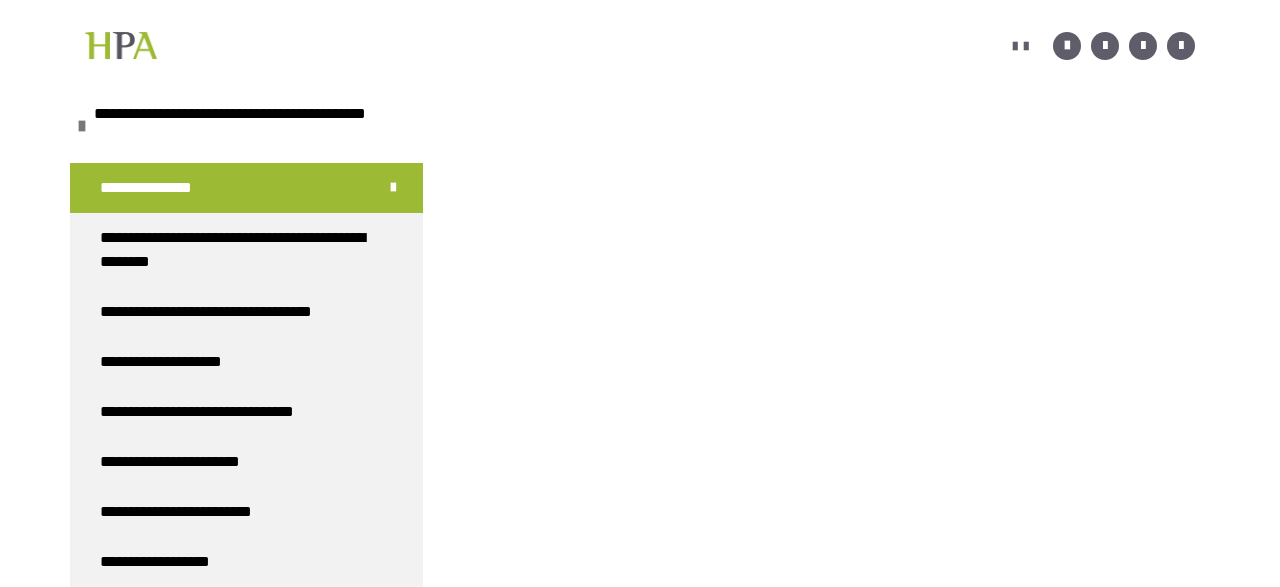 scroll, scrollTop: 1902, scrollLeft: 0, axis: vertical 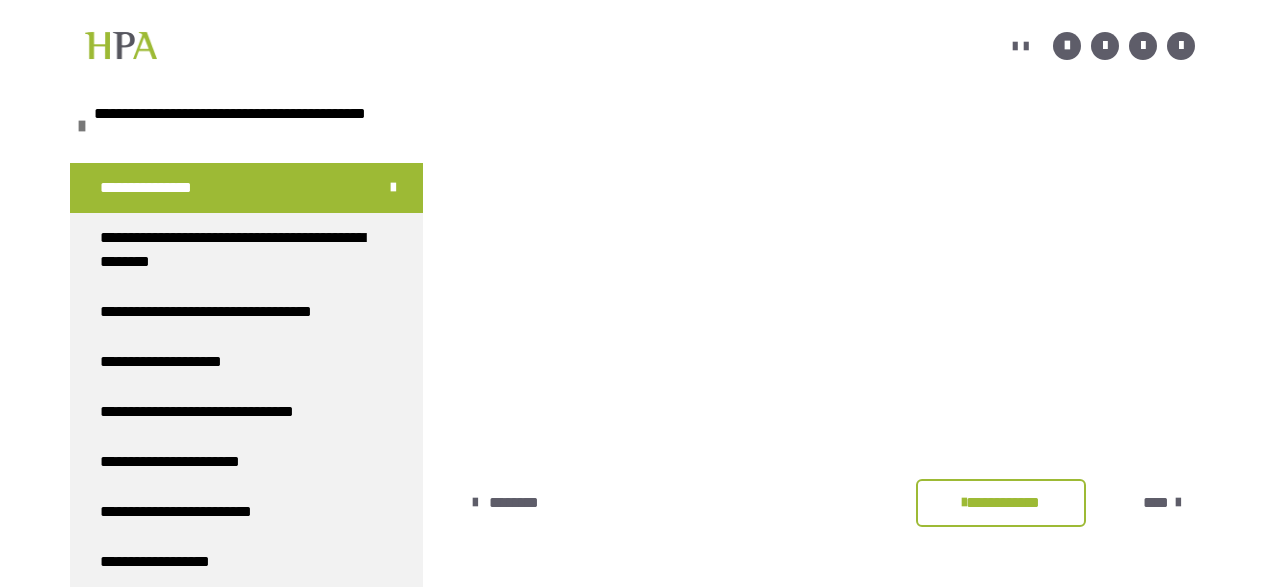 click on "****" at bounding box center [1156, 503] 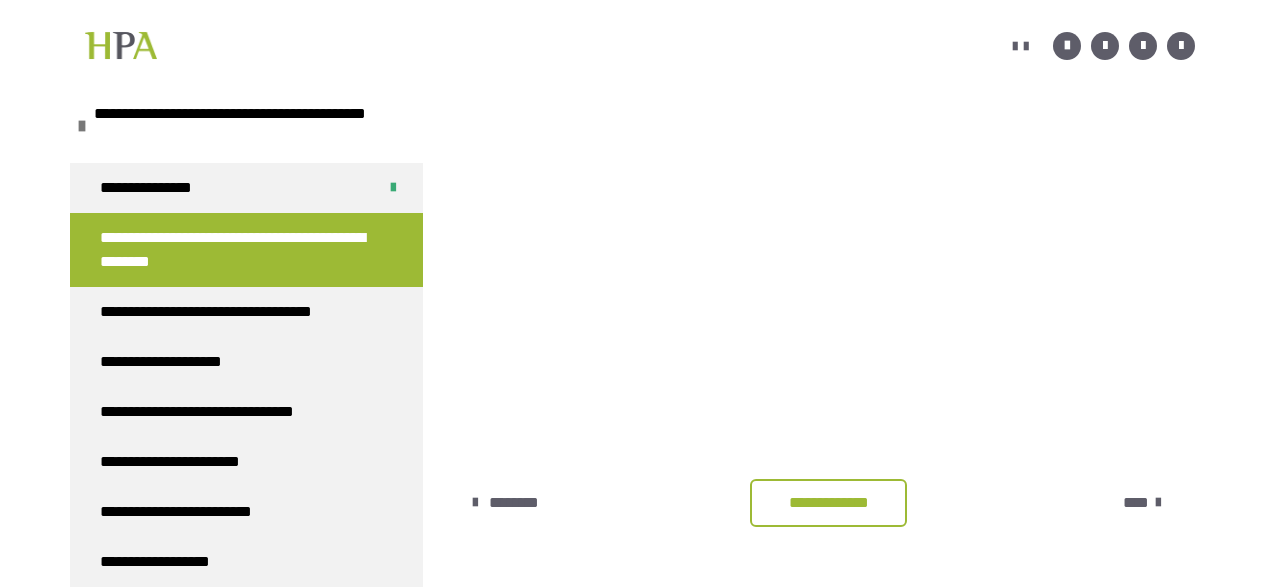scroll, scrollTop: 643, scrollLeft: 0, axis: vertical 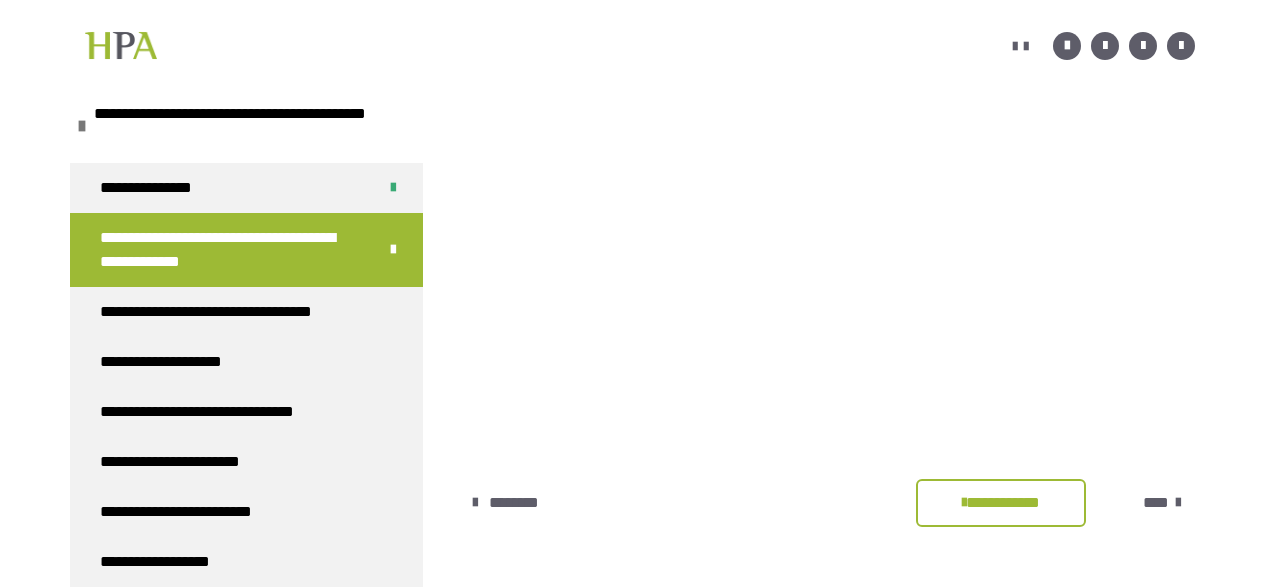 click at bounding box center (1178, 503) 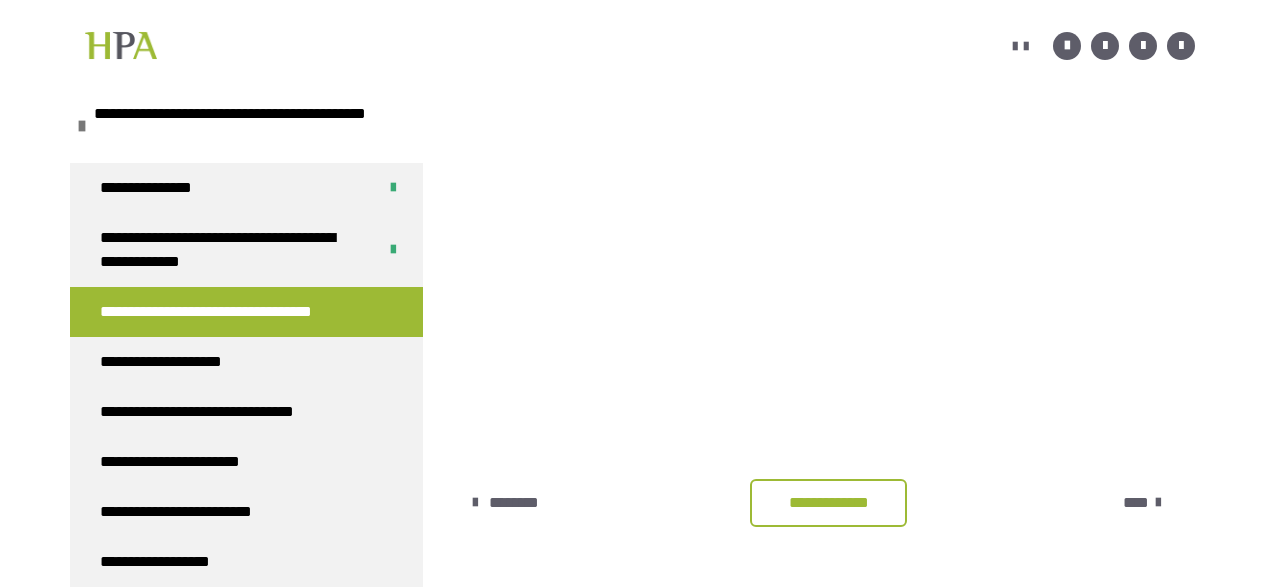 scroll, scrollTop: 633, scrollLeft: 0, axis: vertical 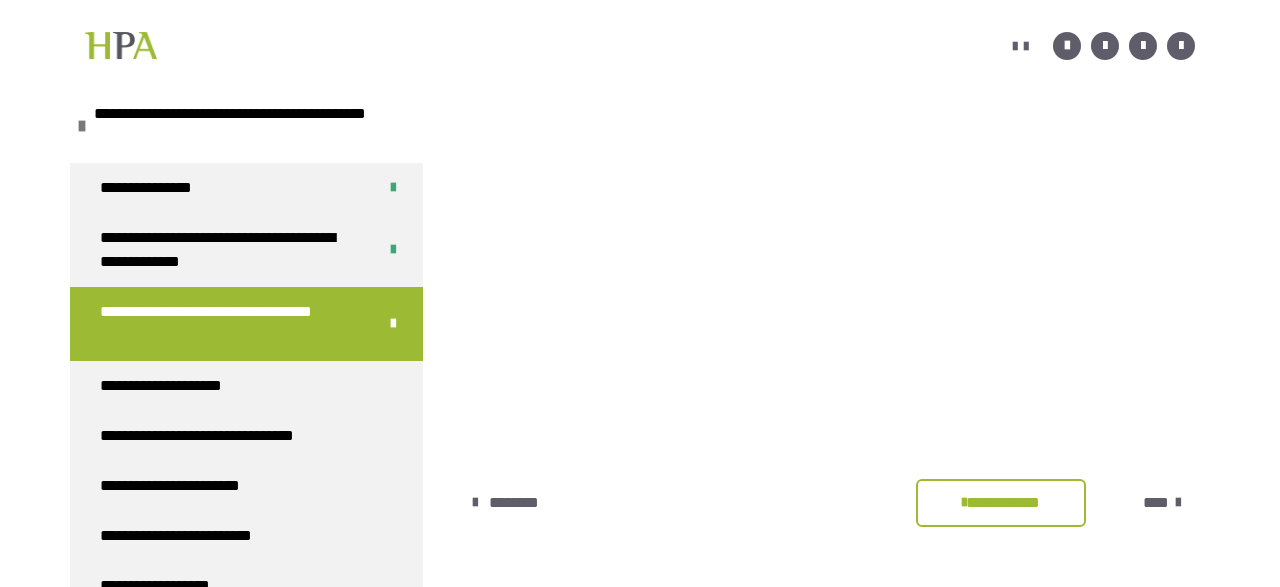click on "****" at bounding box center [1156, 503] 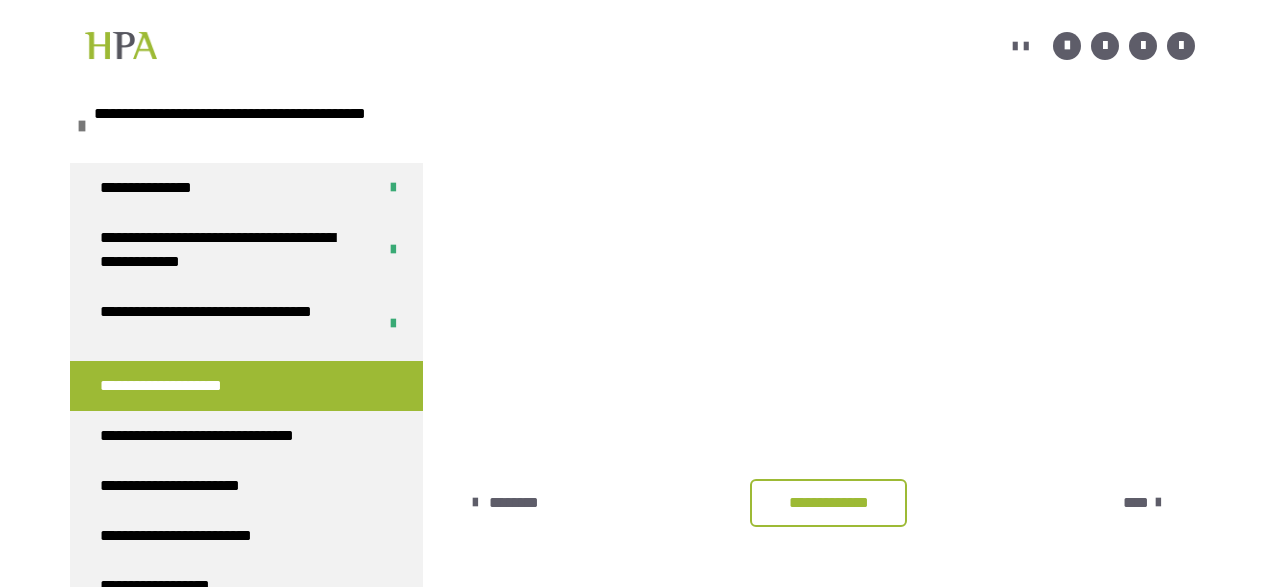 scroll, scrollTop: 564, scrollLeft: 0, axis: vertical 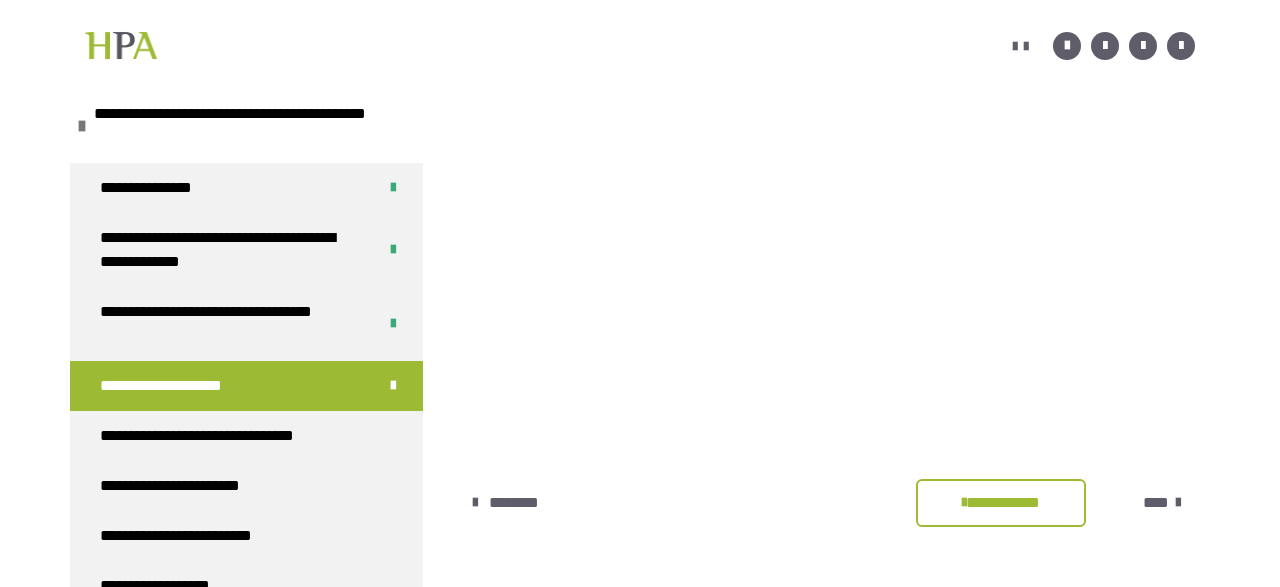 click on "****" at bounding box center [1156, 503] 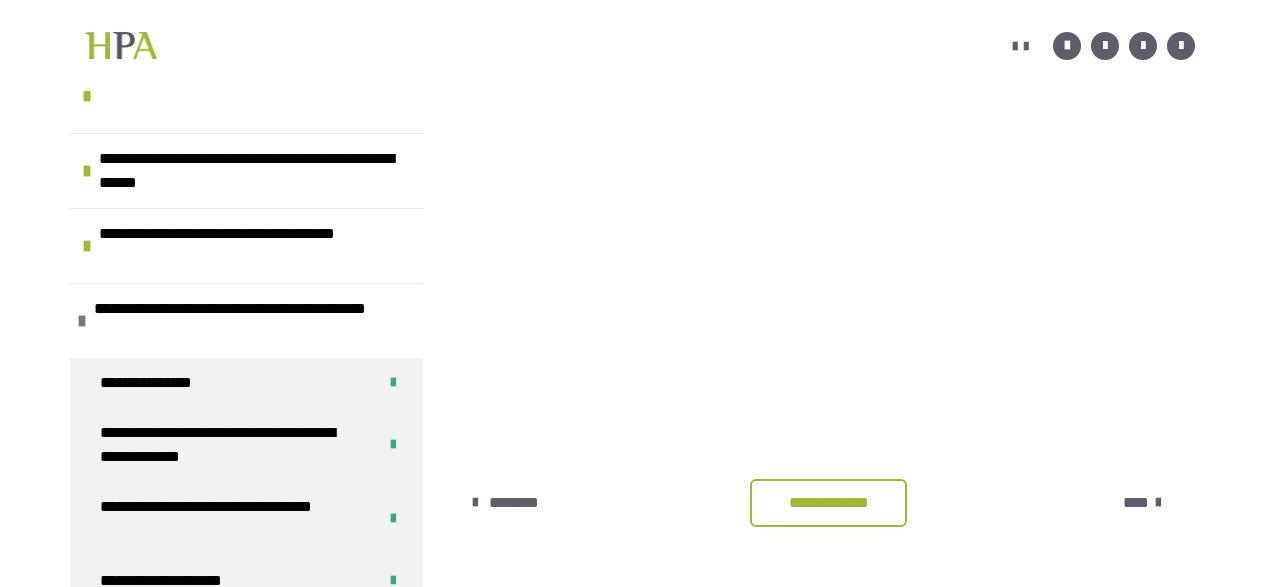 scroll, scrollTop: 384, scrollLeft: 0, axis: vertical 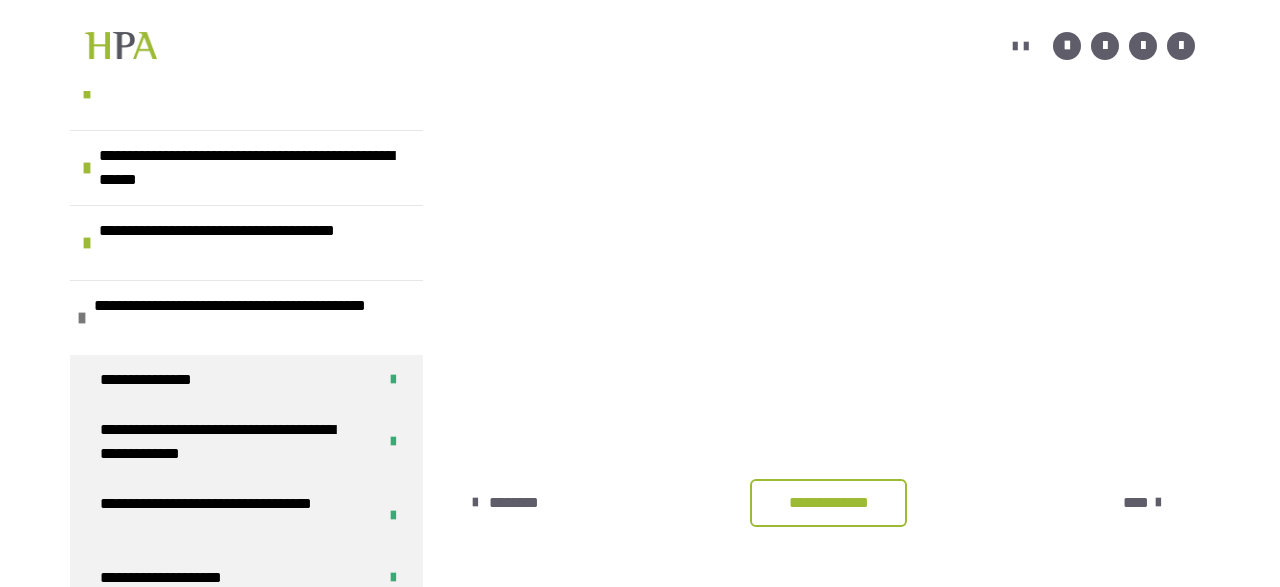click on "**********" at bounding box center (828, 503) 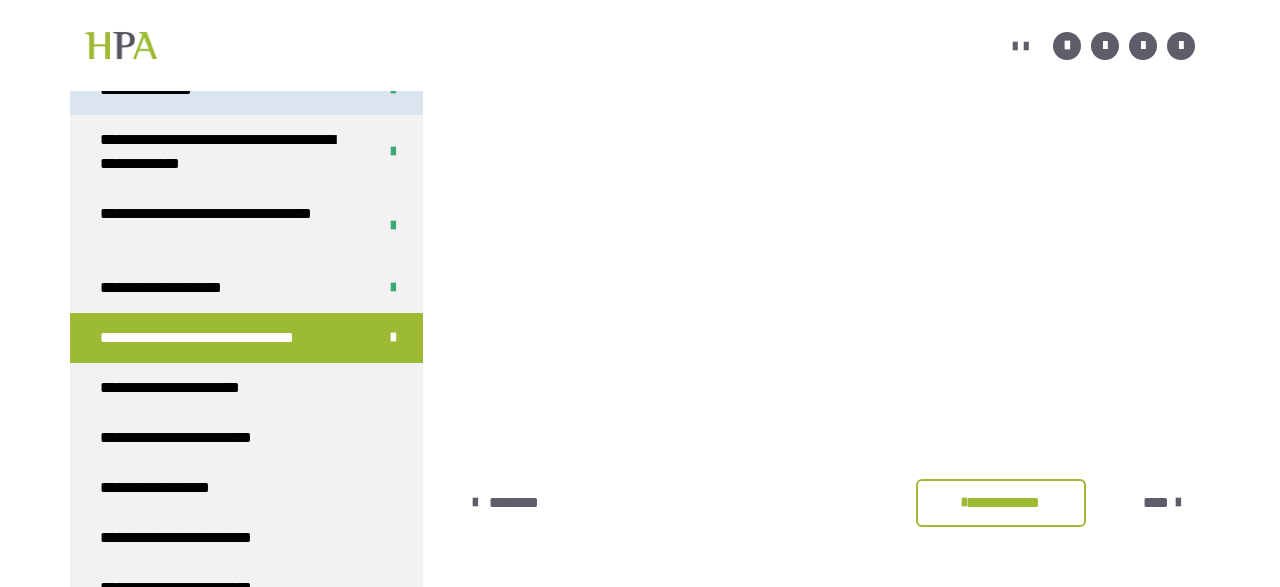 scroll, scrollTop: 768, scrollLeft: 0, axis: vertical 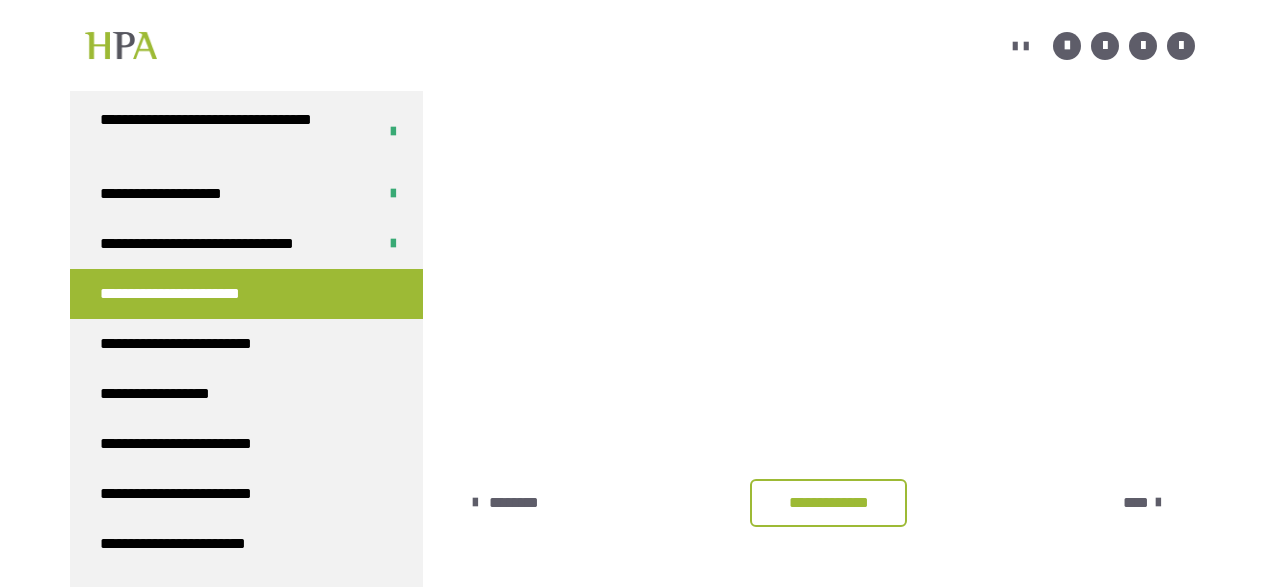 click on "**********" at bounding box center [828, 503] 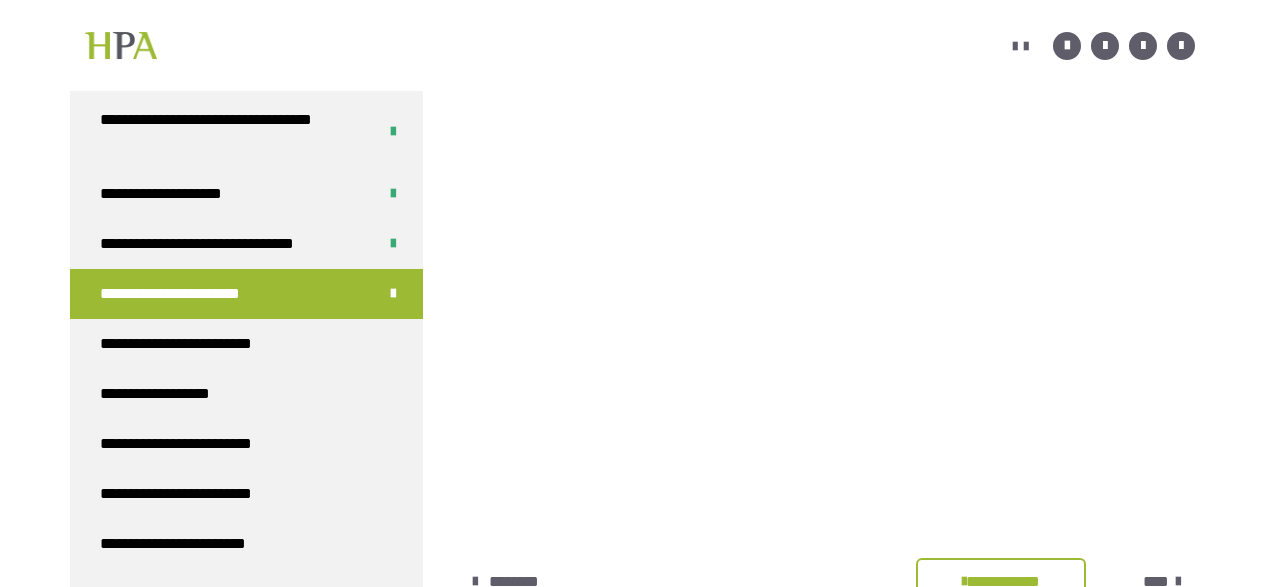 scroll, scrollTop: 535, scrollLeft: 0, axis: vertical 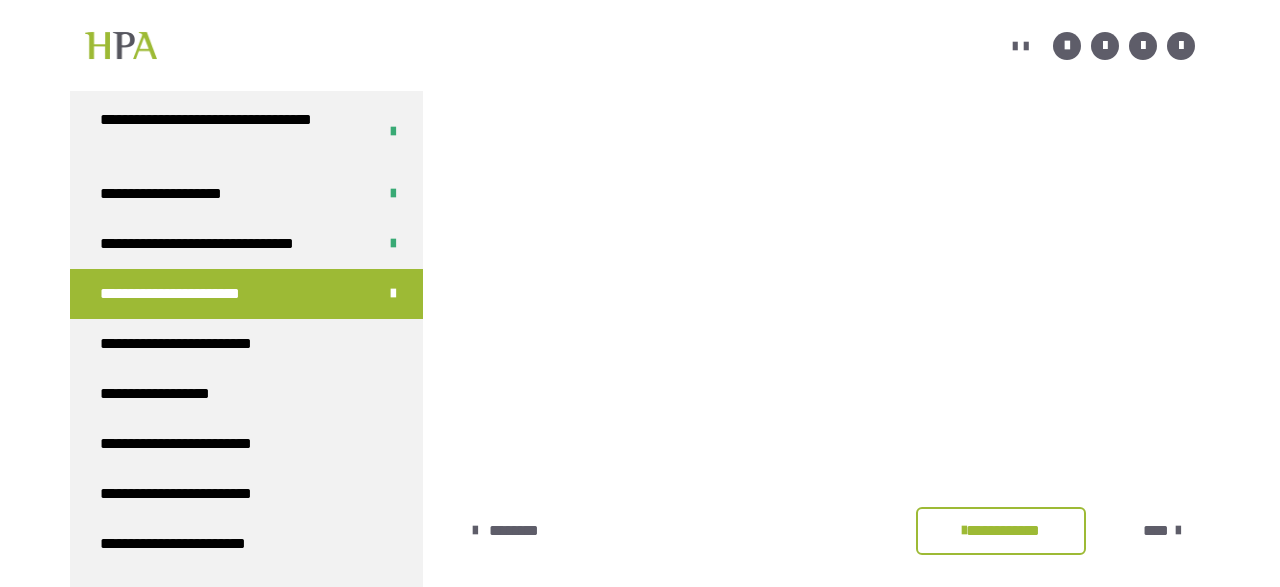 click on "****" at bounding box center [1156, 531] 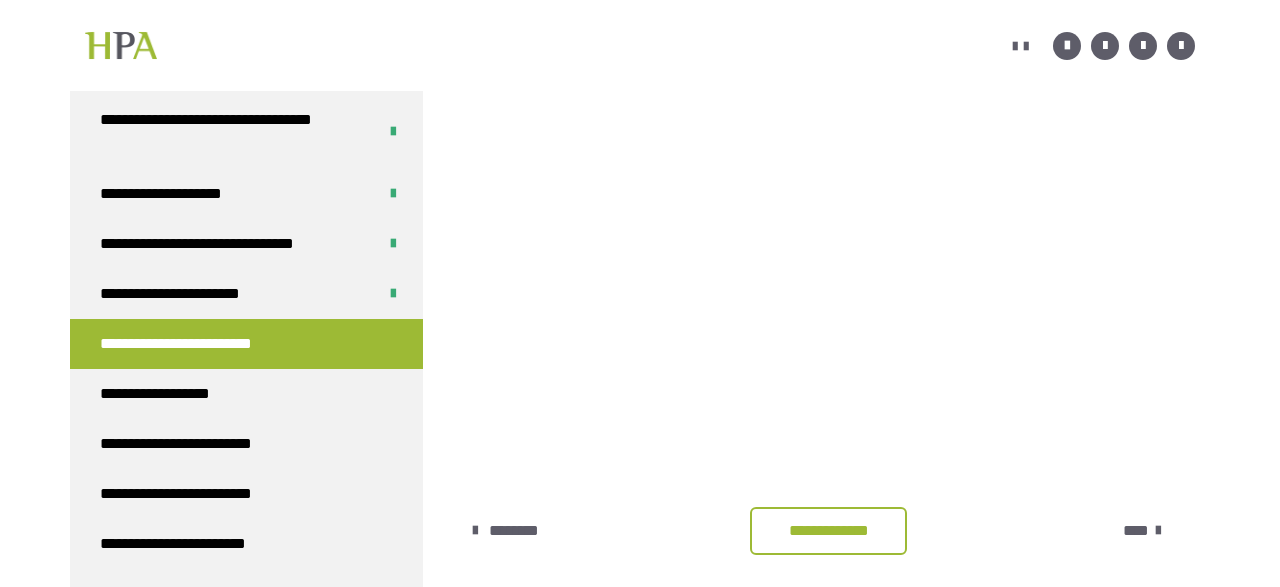 click on "**********" at bounding box center [828, 531] 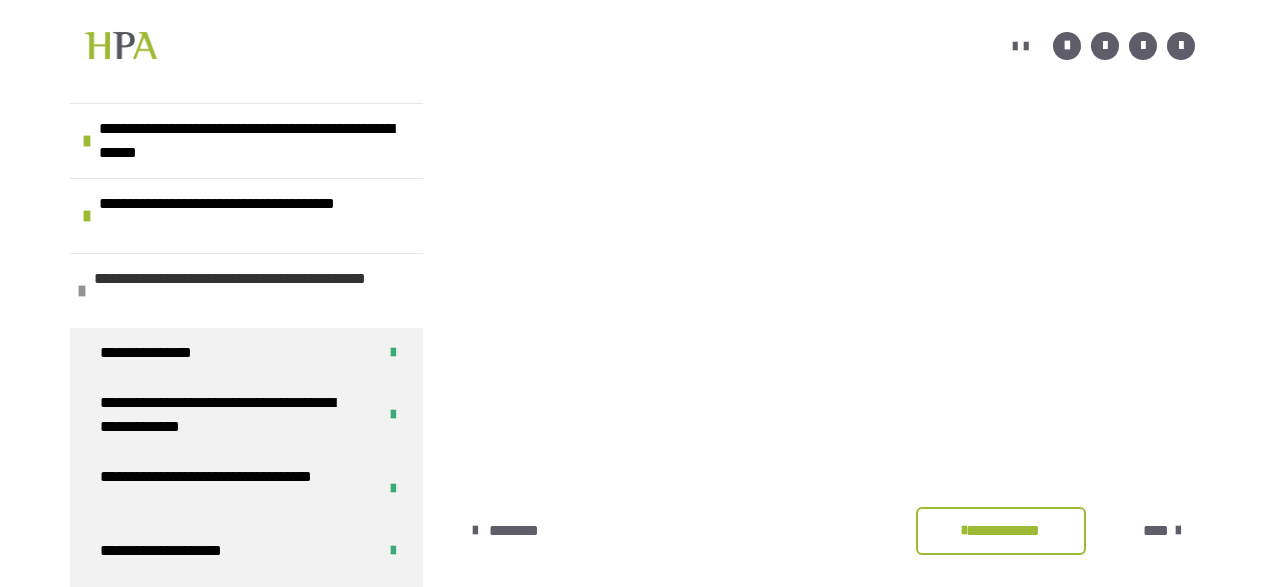 scroll, scrollTop: 384, scrollLeft: 0, axis: vertical 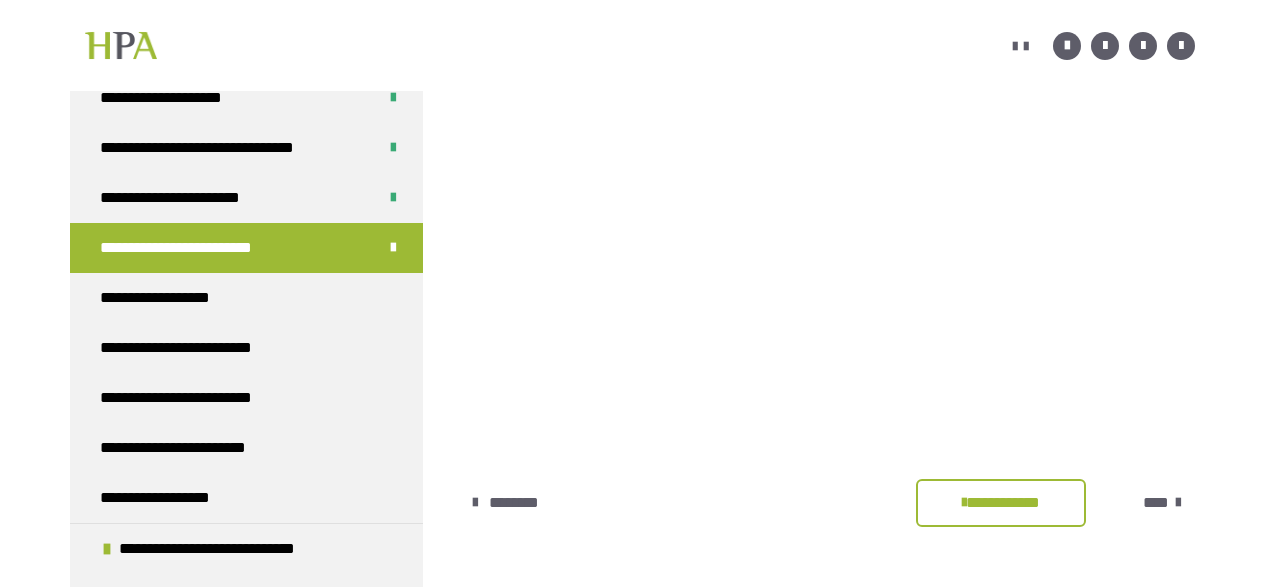 click on "****" at bounding box center (1156, 503) 